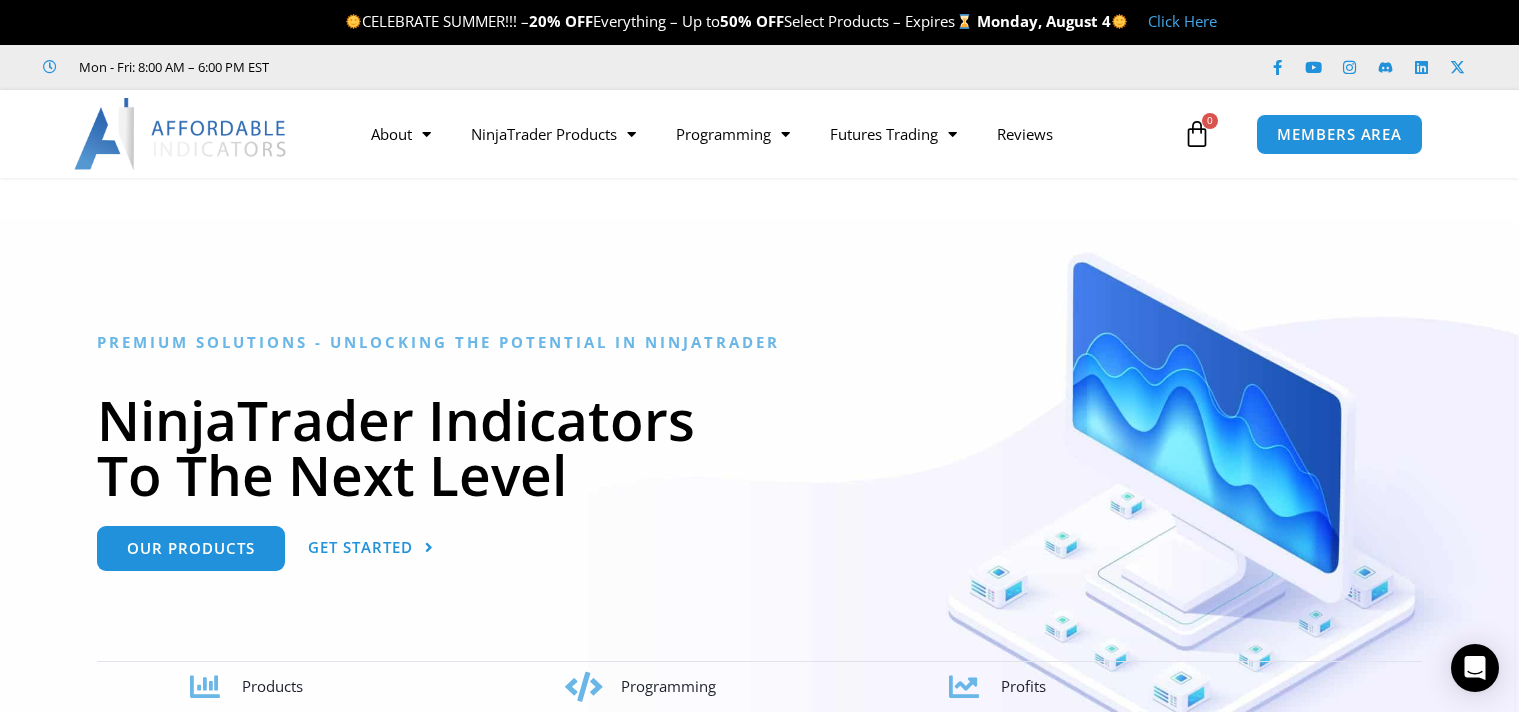 scroll, scrollTop: 0, scrollLeft: 0, axis: both 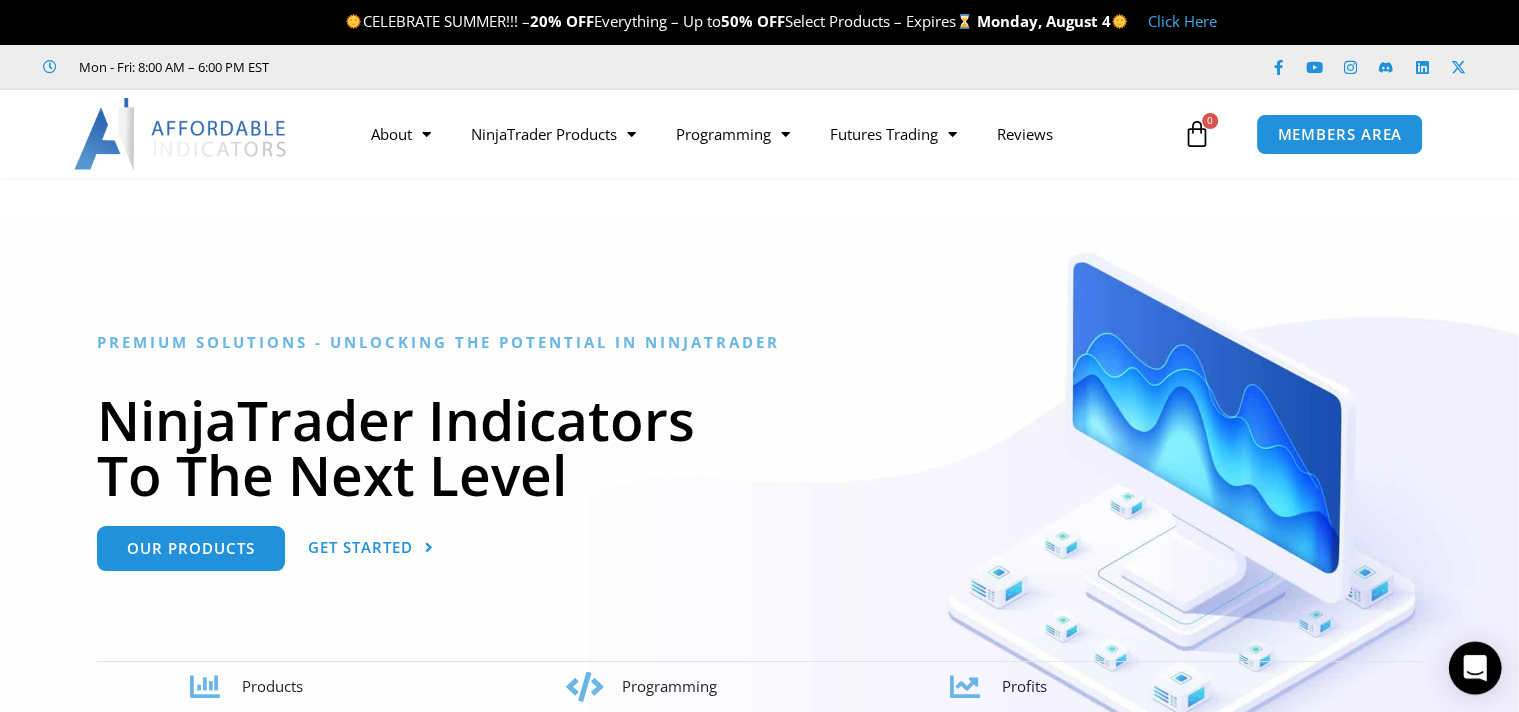 click 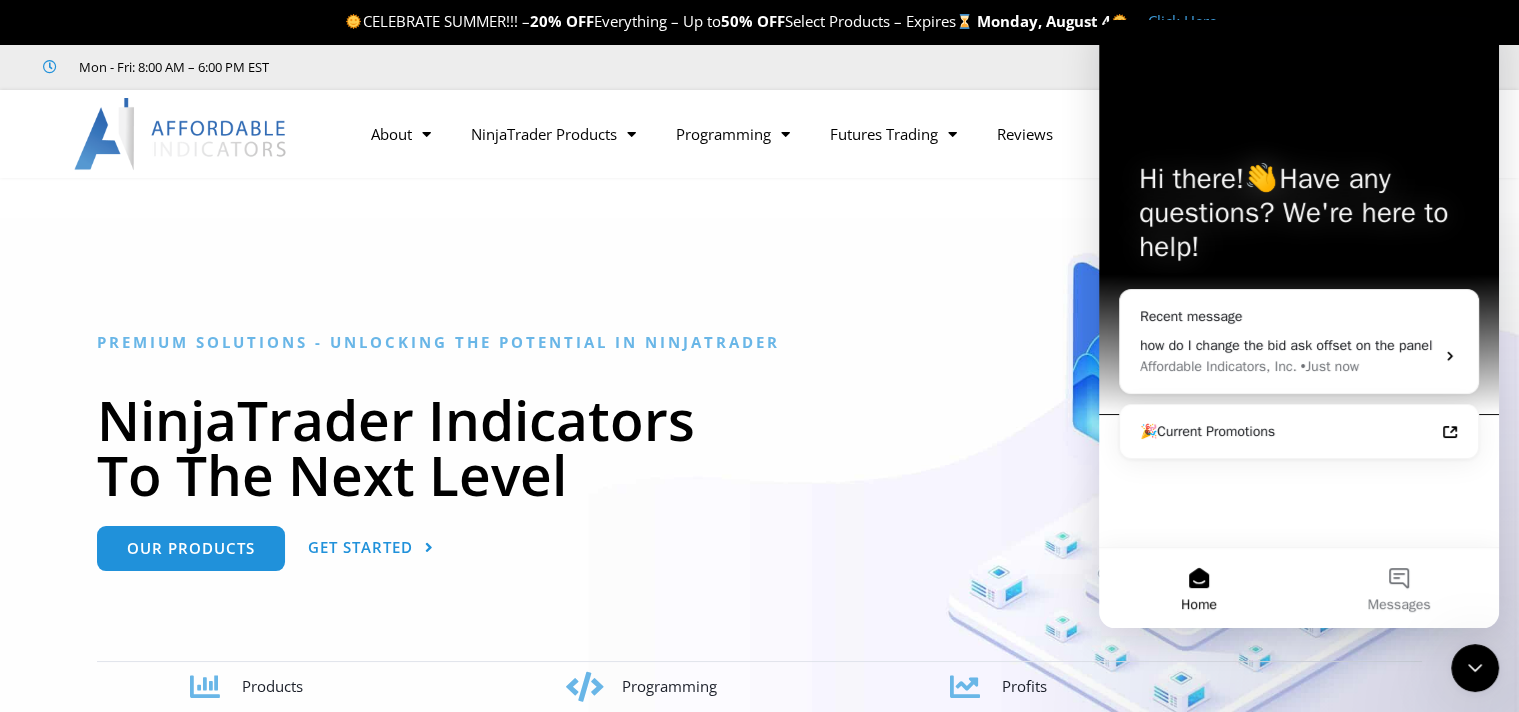 scroll, scrollTop: 0, scrollLeft: 0, axis: both 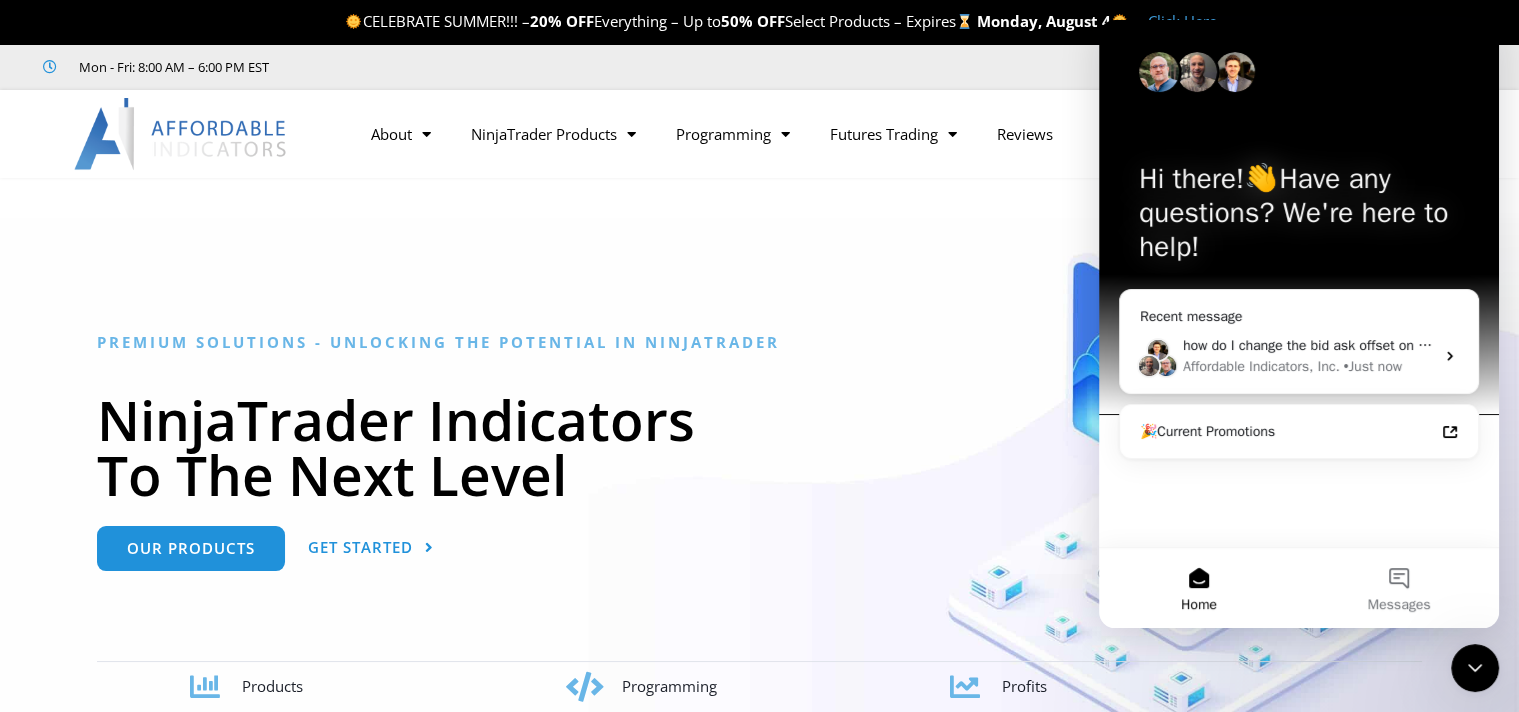 click at bounding box center (1159, 72) 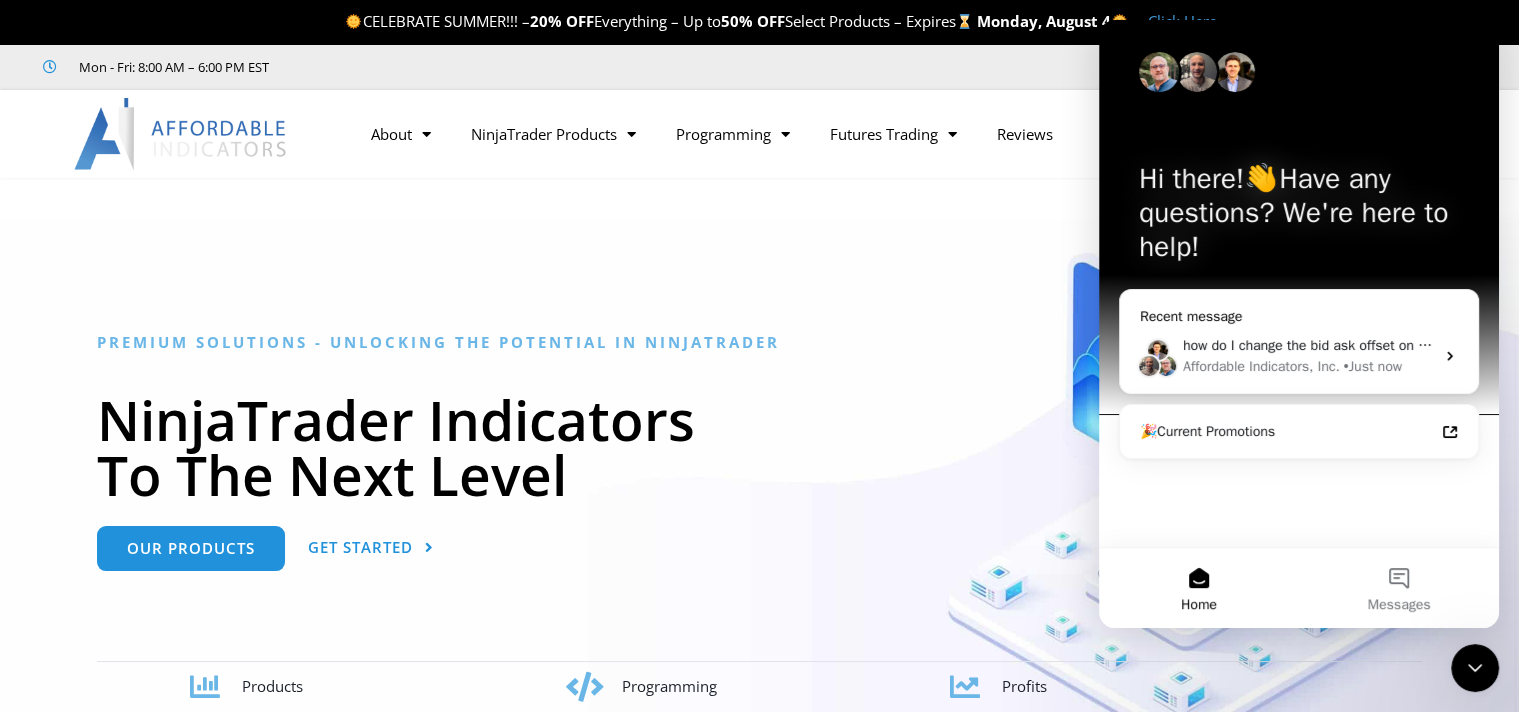 click 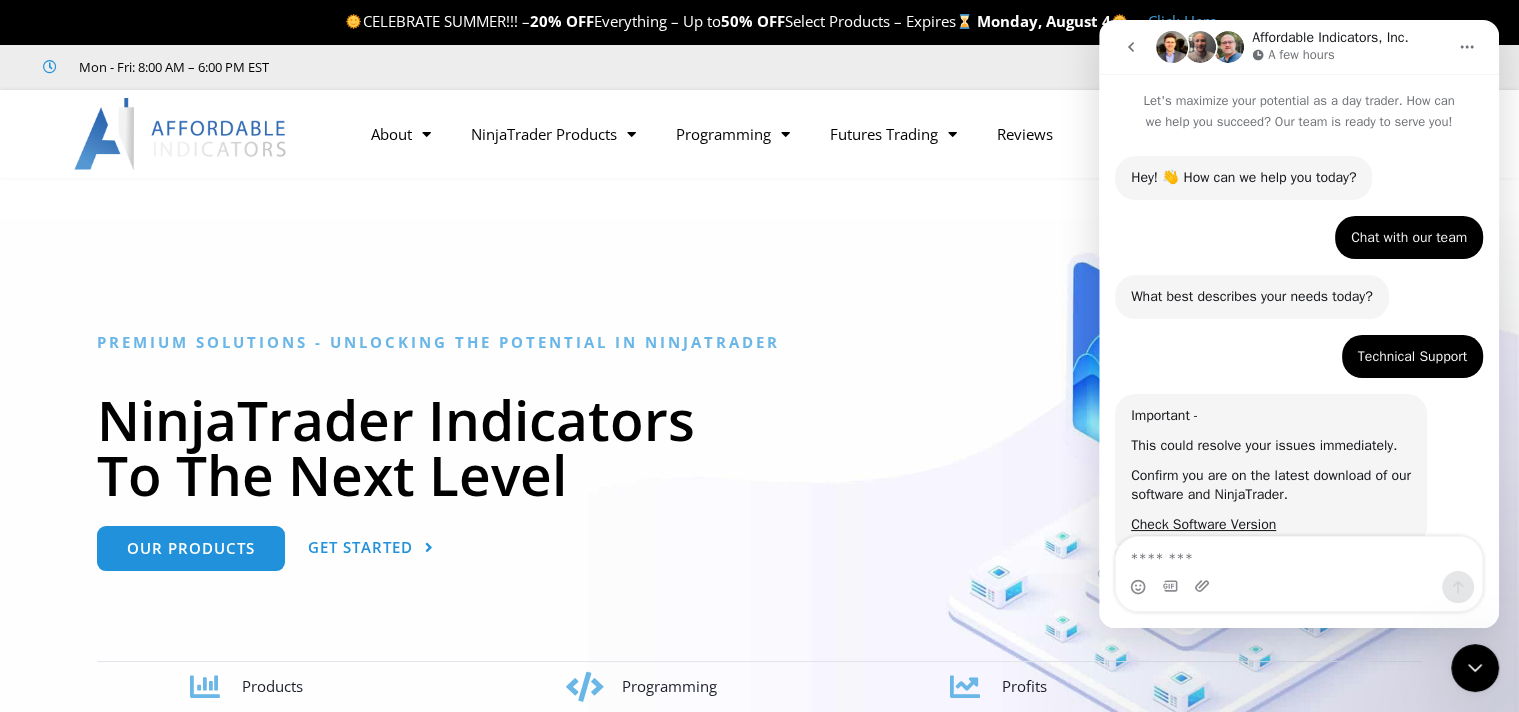 scroll, scrollTop: 3666, scrollLeft: 0, axis: vertical 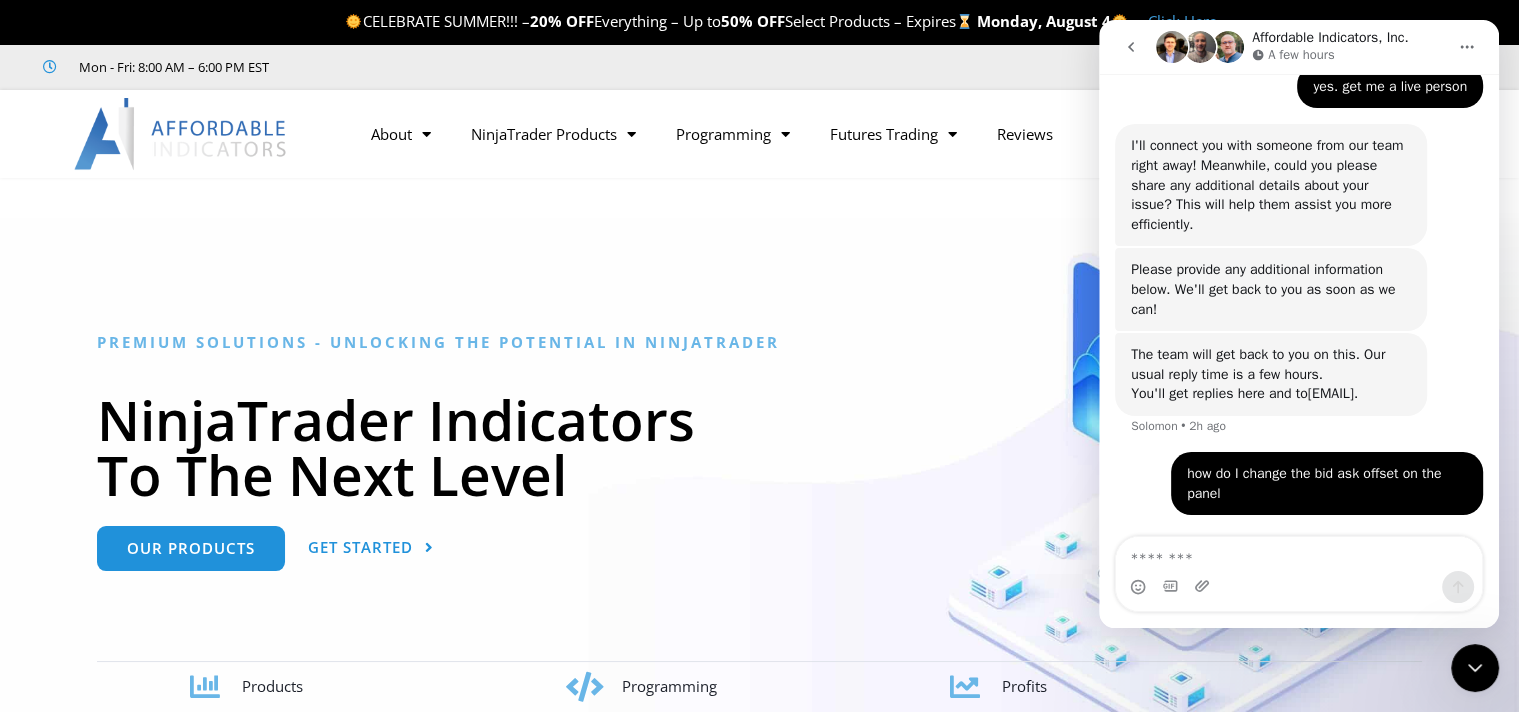 click on "how do I change the bid ask offset on the panel Ehssan    •   Just now" at bounding box center (1327, 483) 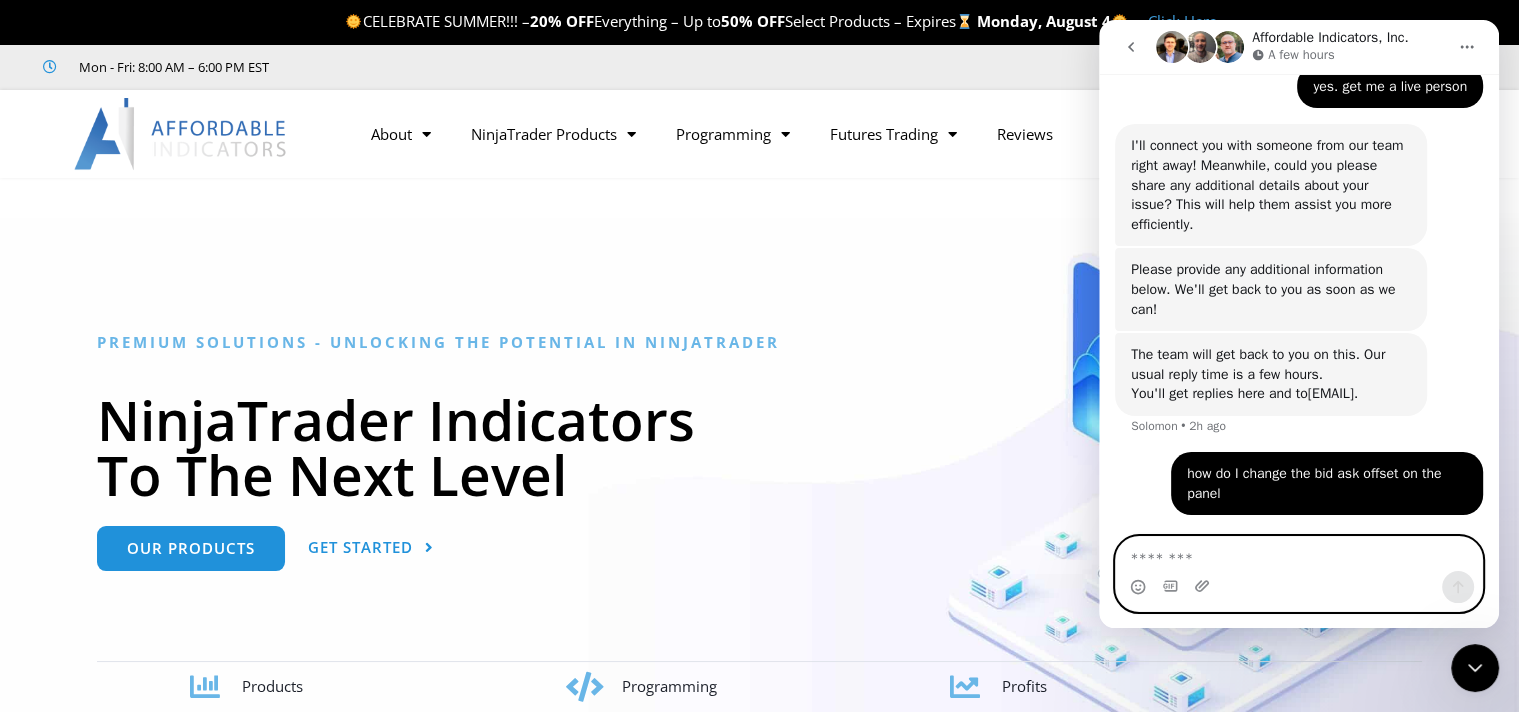 click at bounding box center (1299, 554) 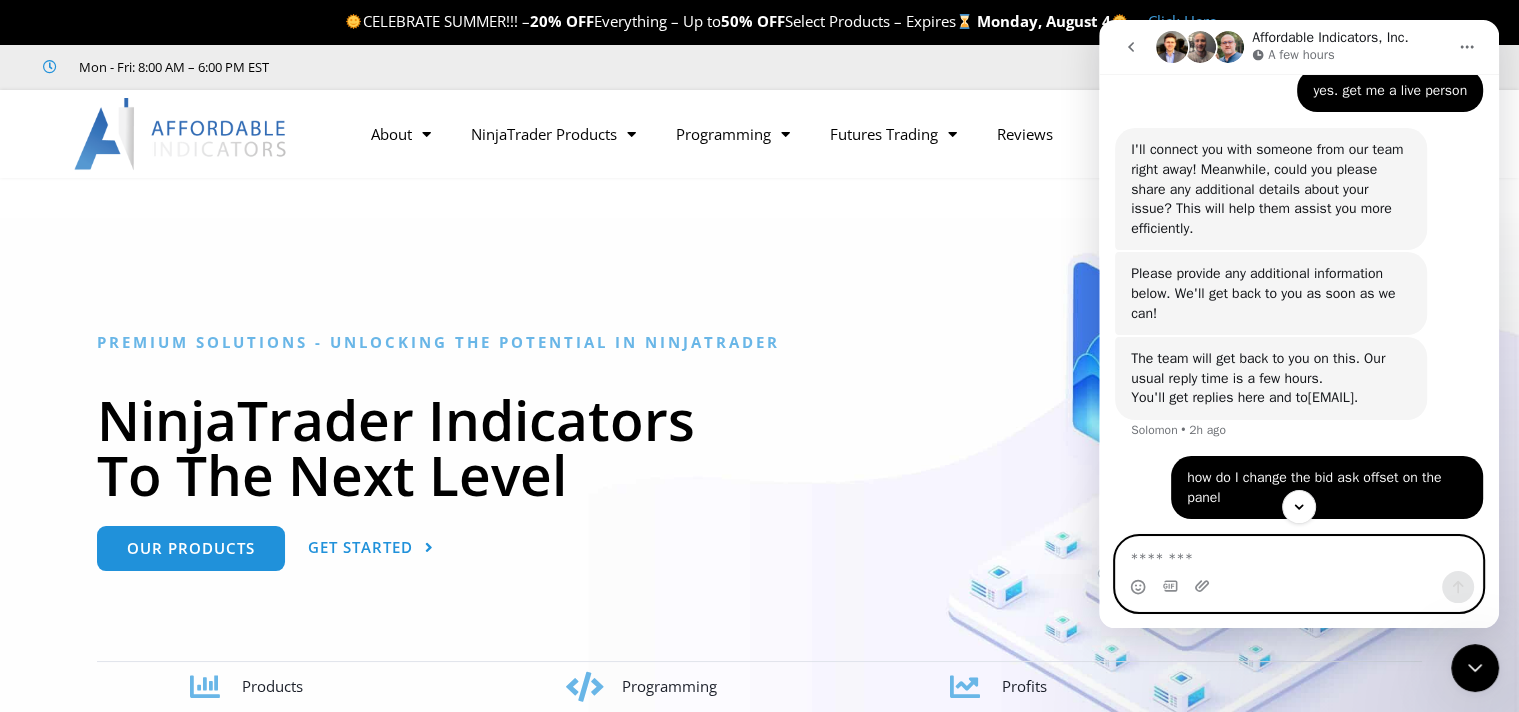 scroll, scrollTop: 3666, scrollLeft: 0, axis: vertical 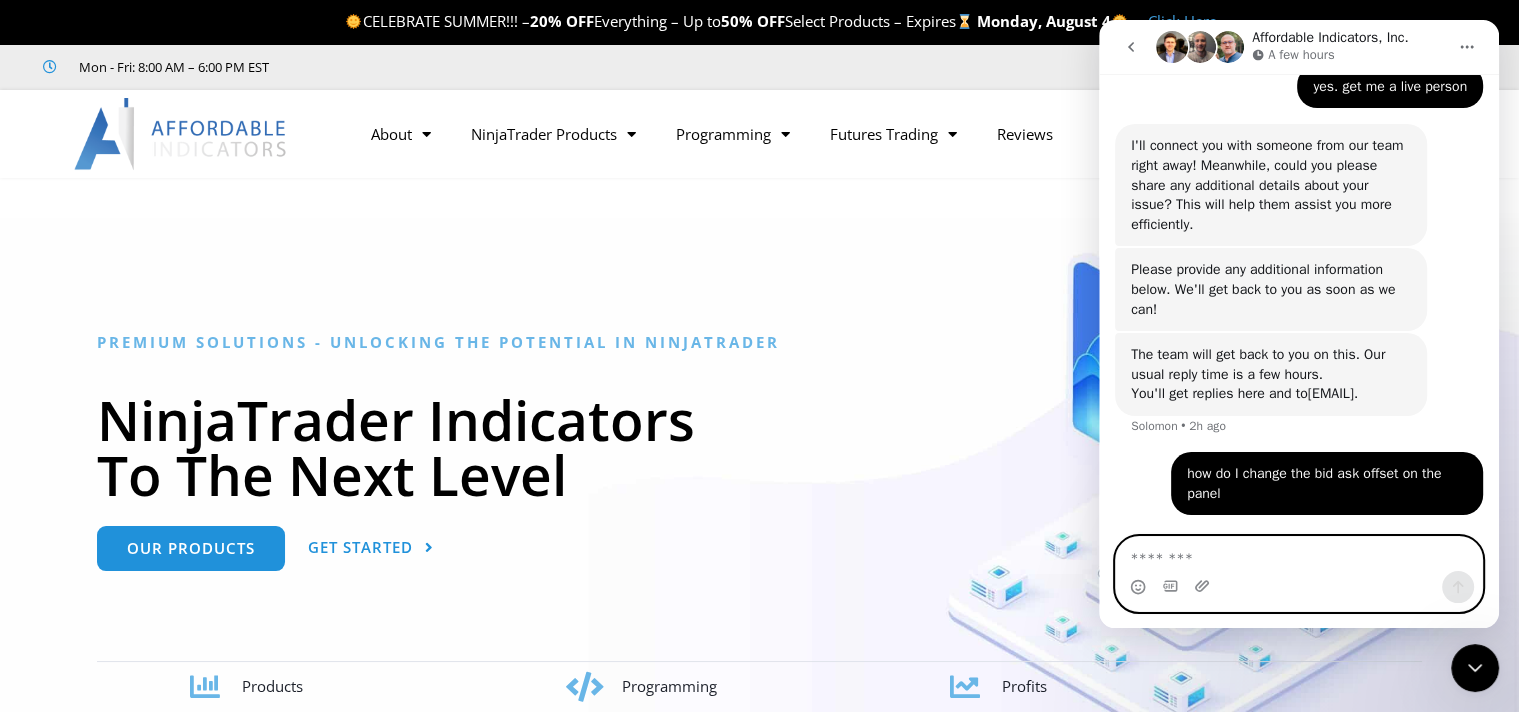click at bounding box center [1299, 554] 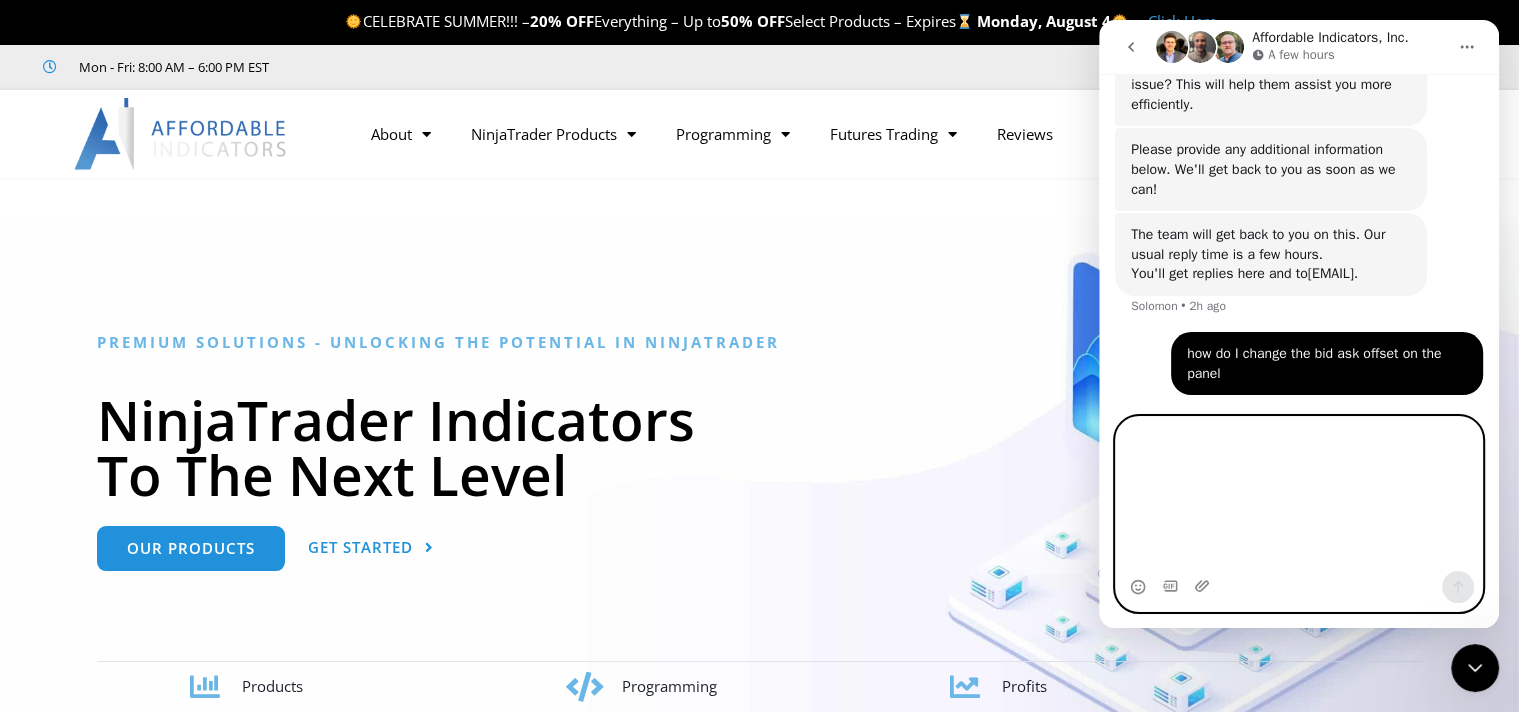 scroll, scrollTop: 3786, scrollLeft: 0, axis: vertical 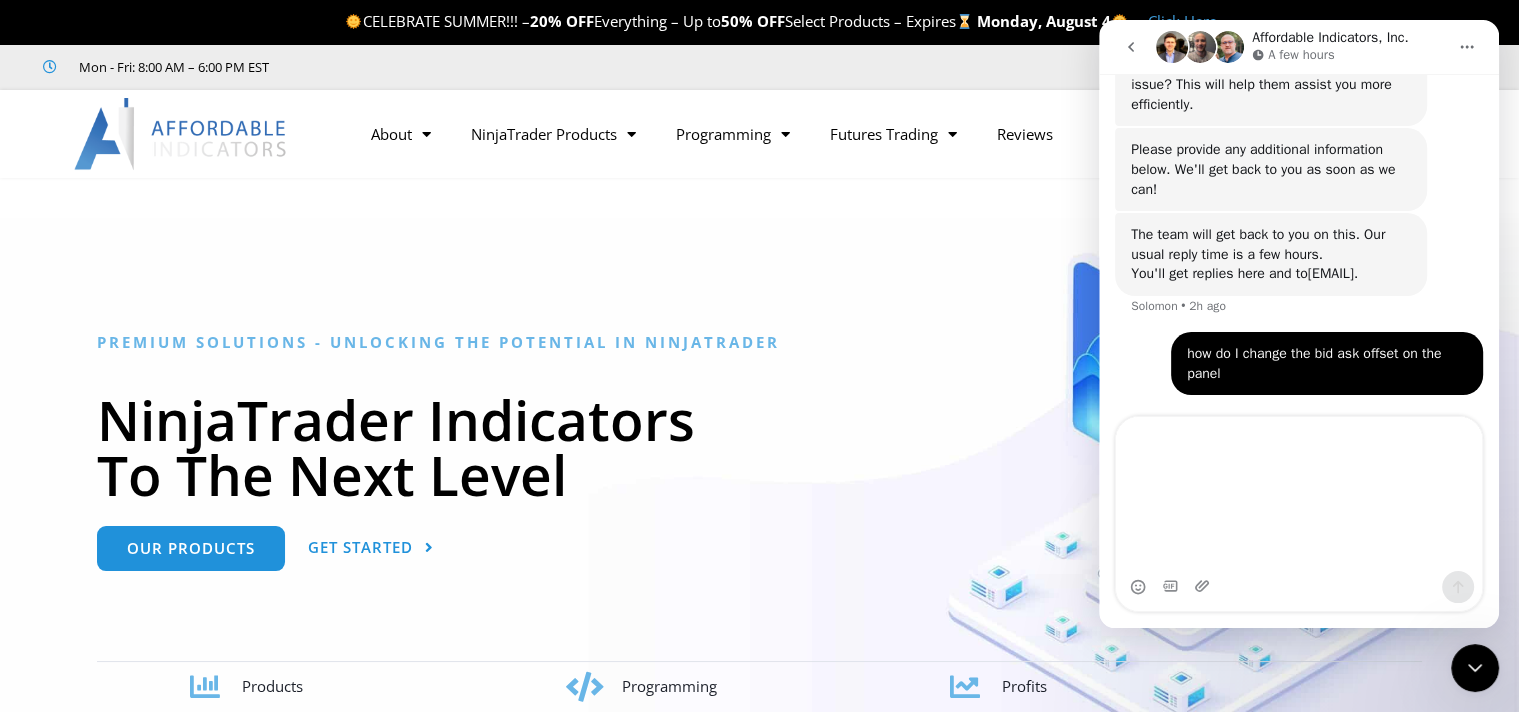 click on "how do I change the bid ask offset on the panel" at bounding box center (1327, 363) 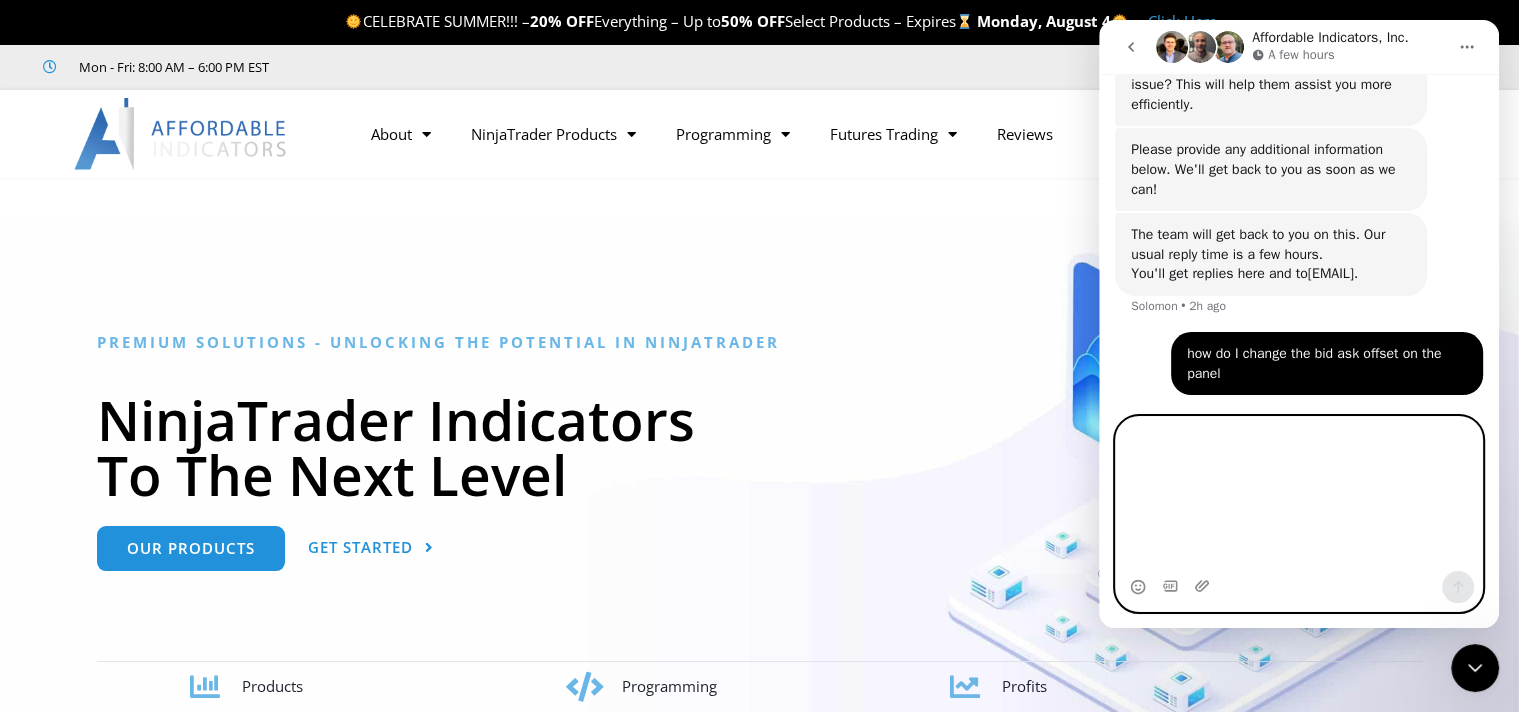 click at bounding box center (1299, 494) 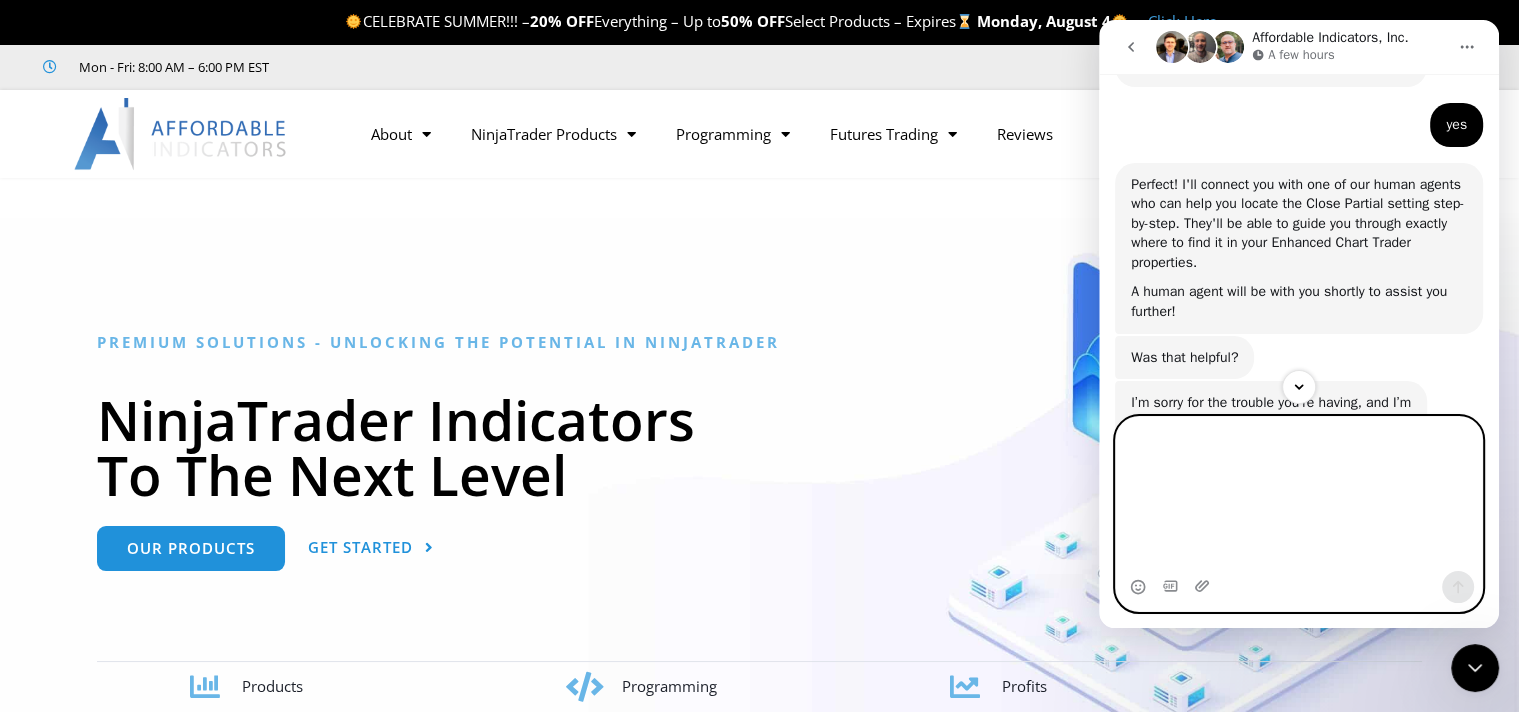 scroll, scrollTop: 2642, scrollLeft: 0, axis: vertical 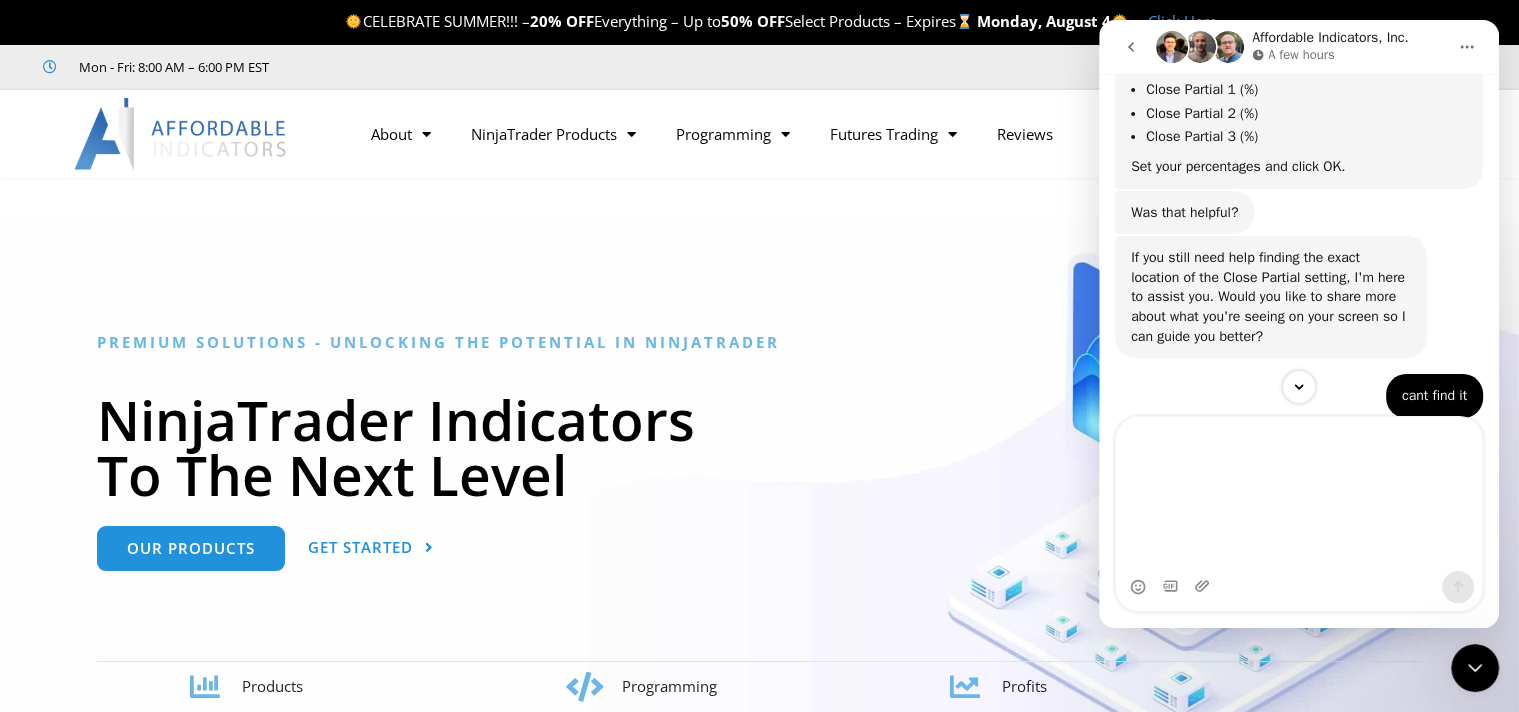 click 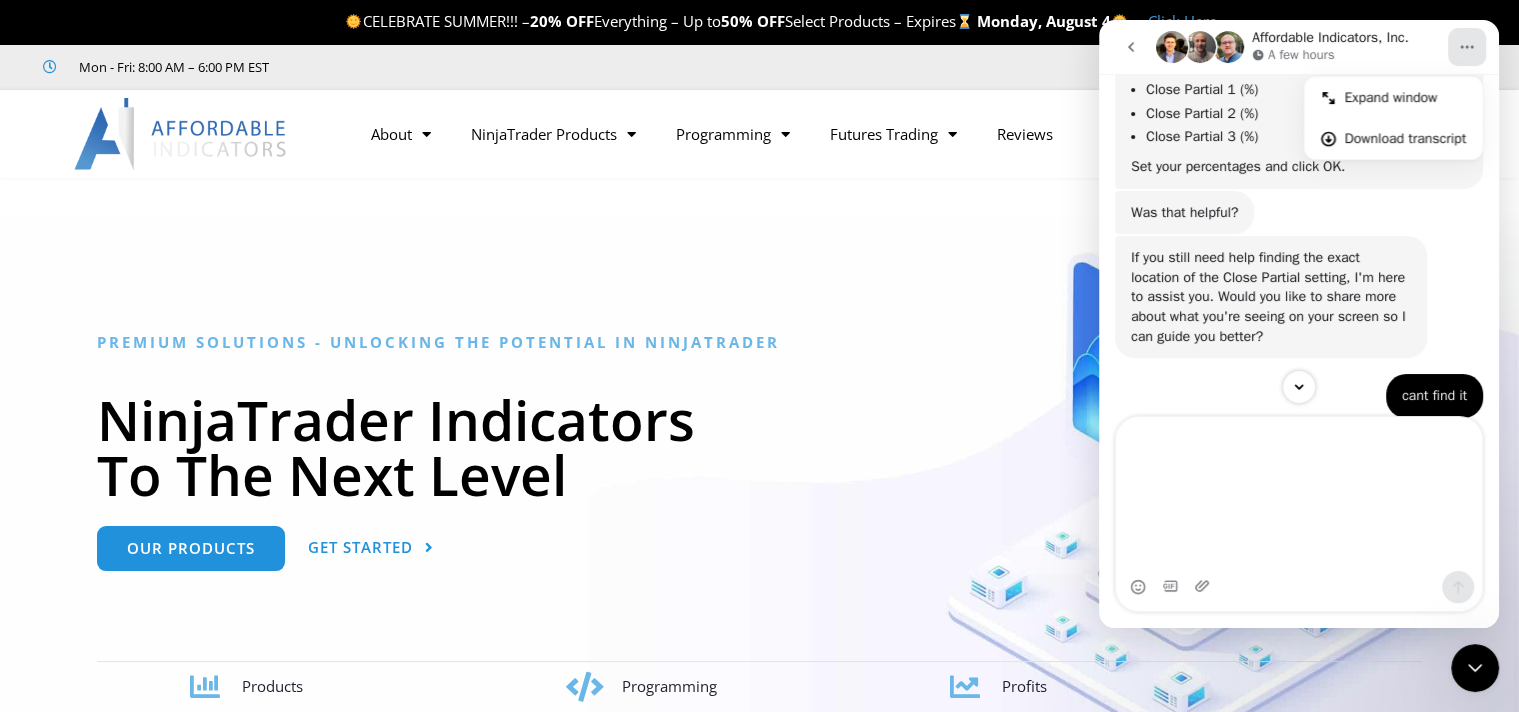 click at bounding box center [1299, 387] 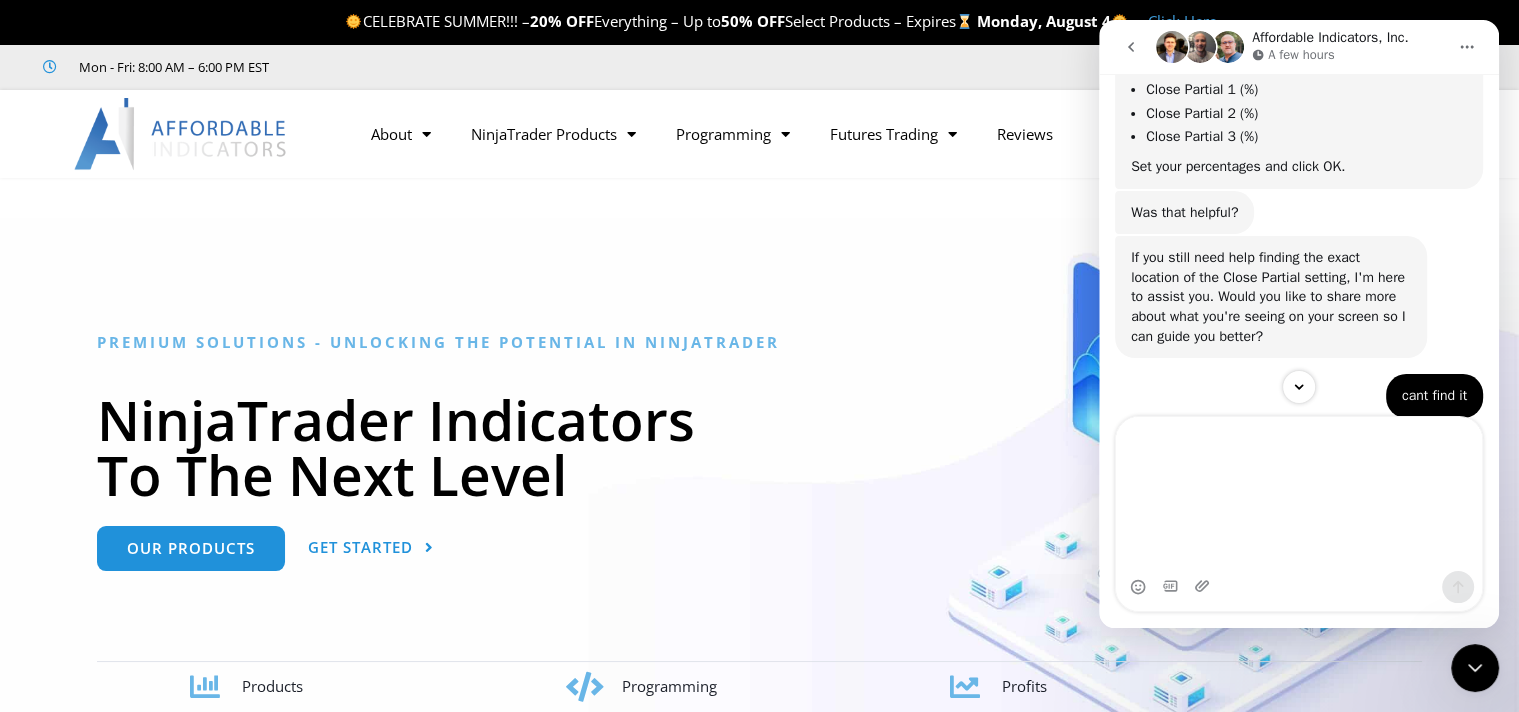 drag, startPoint x: 1460, startPoint y: 669, endPoint x: 1476, endPoint y: 671, distance: 16.124516 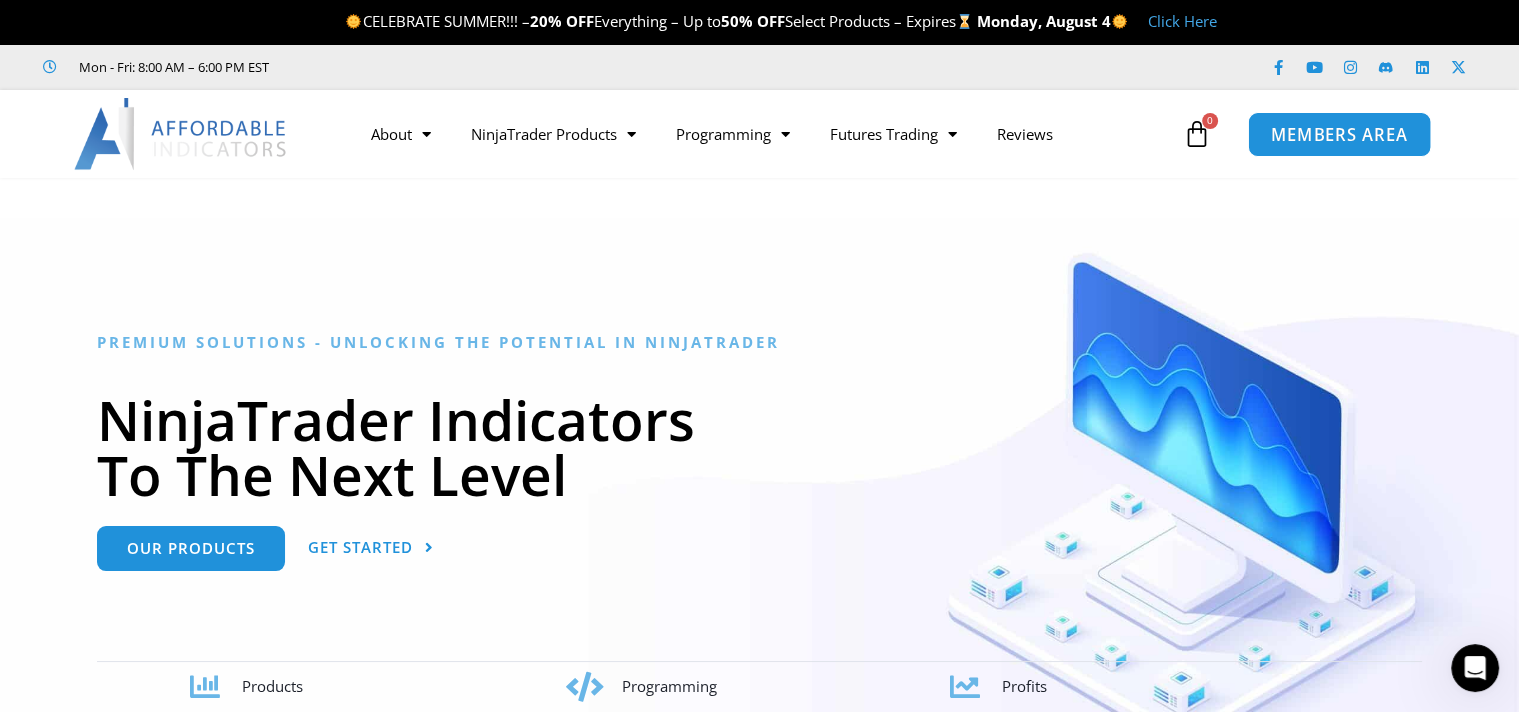 scroll, scrollTop: 0, scrollLeft: 0, axis: both 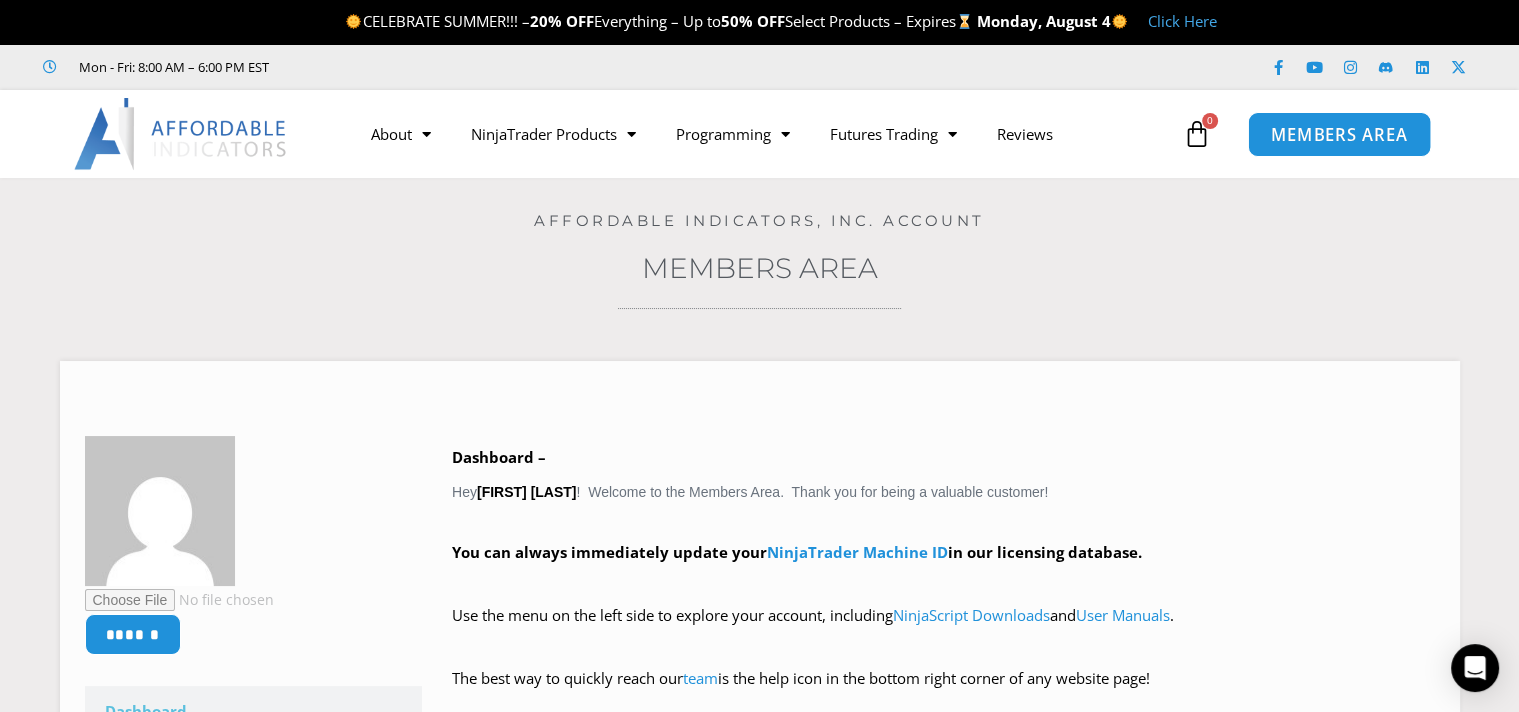 click on "MEMBERS AREA" at bounding box center [1339, 134] 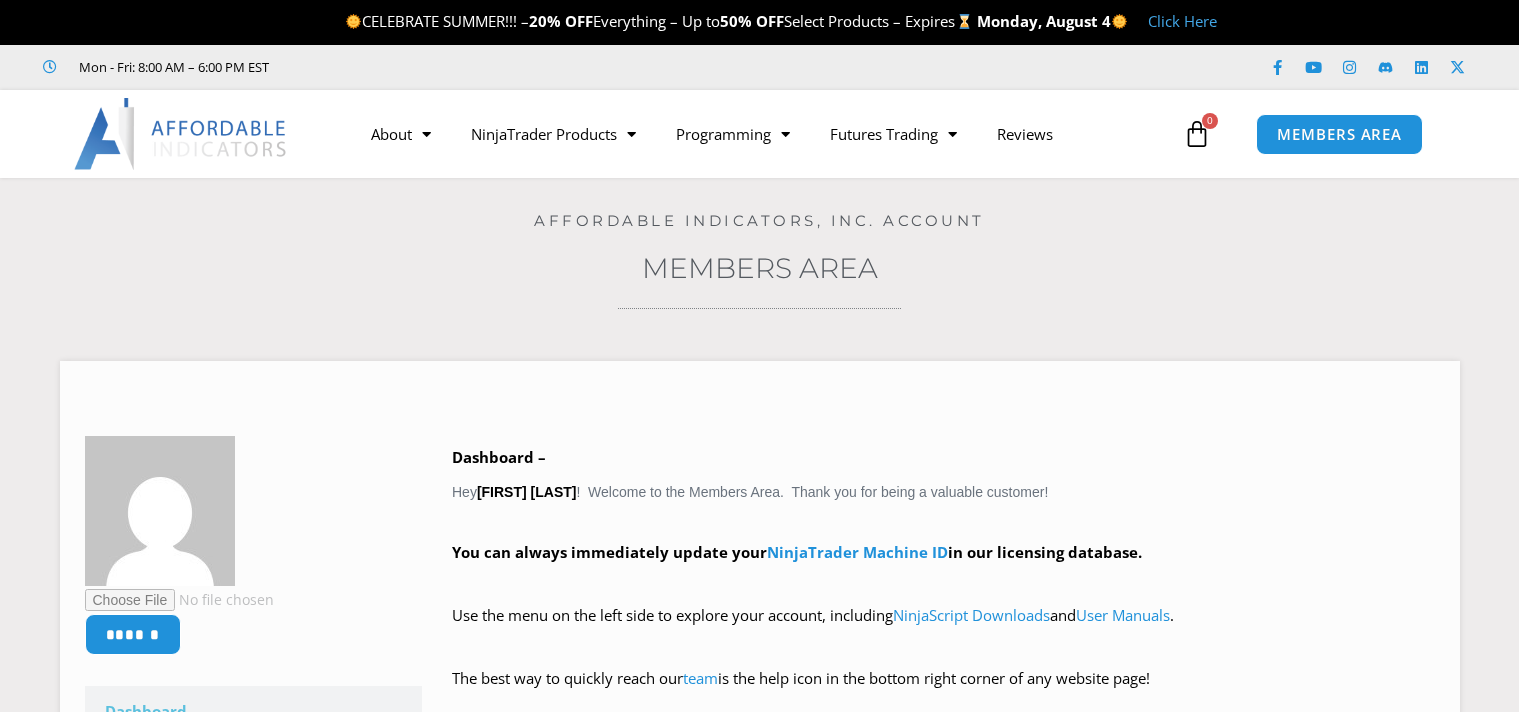 scroll, scrollTop: 0, scrollLeft: 0, axis: both 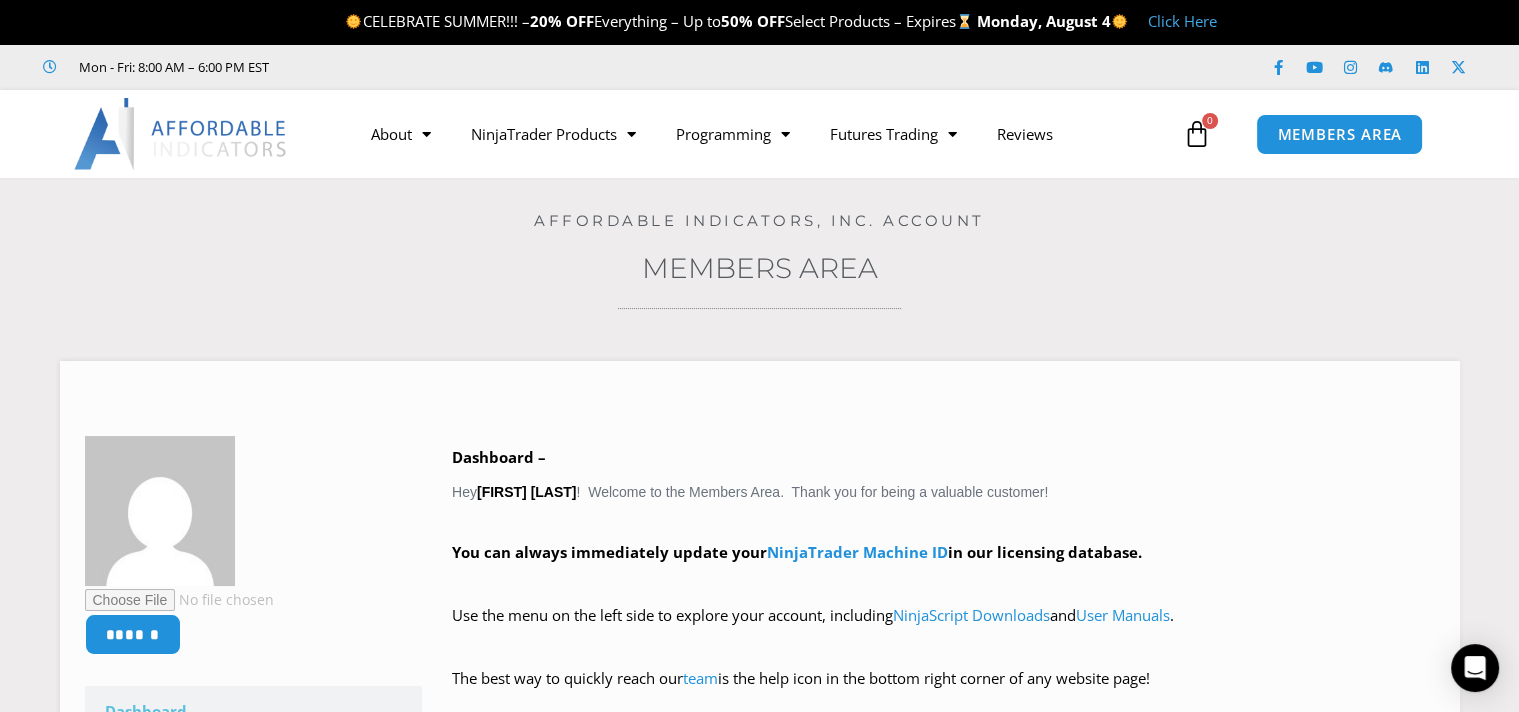 click on "Click Here" at bounding box center [1182, 21] 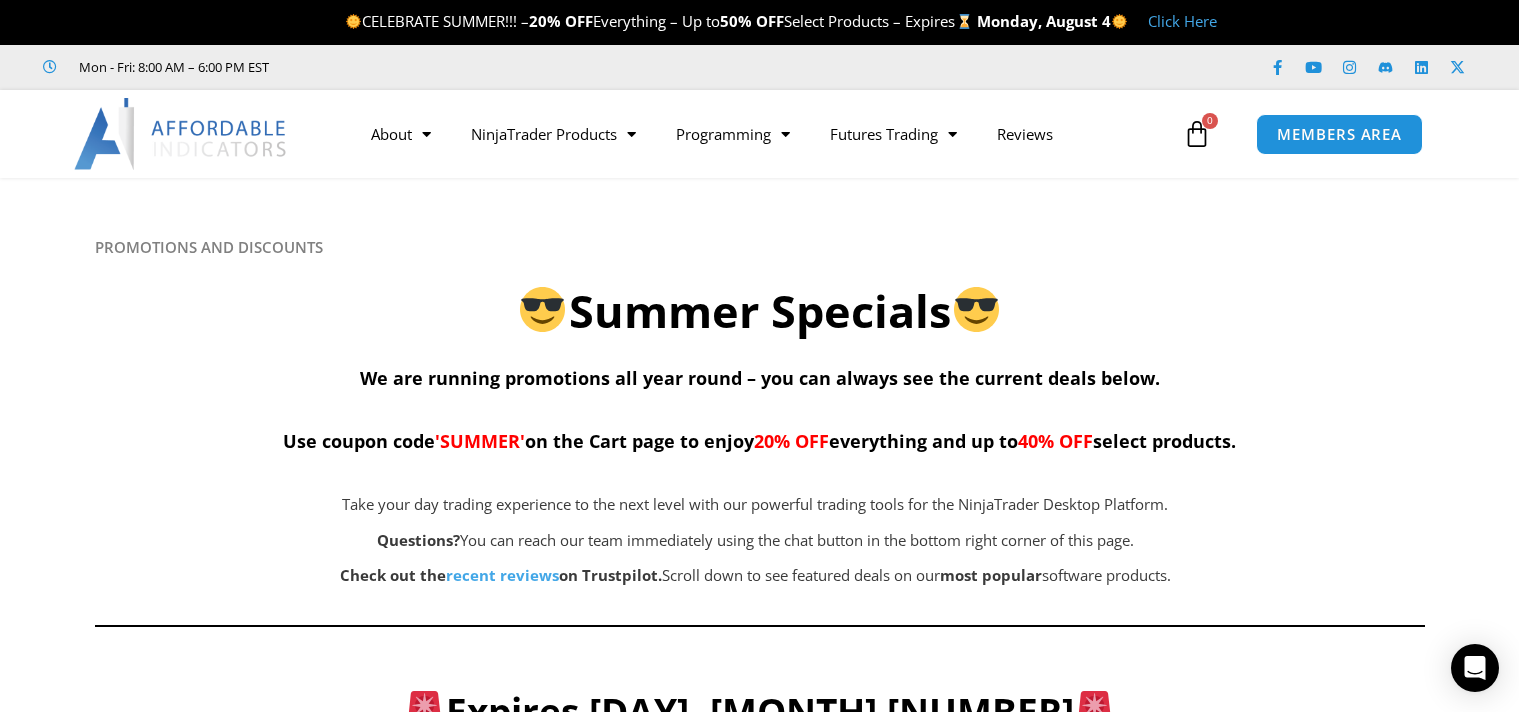 scroll, scrollTop: 0, scrollLeft: 0, axis: both 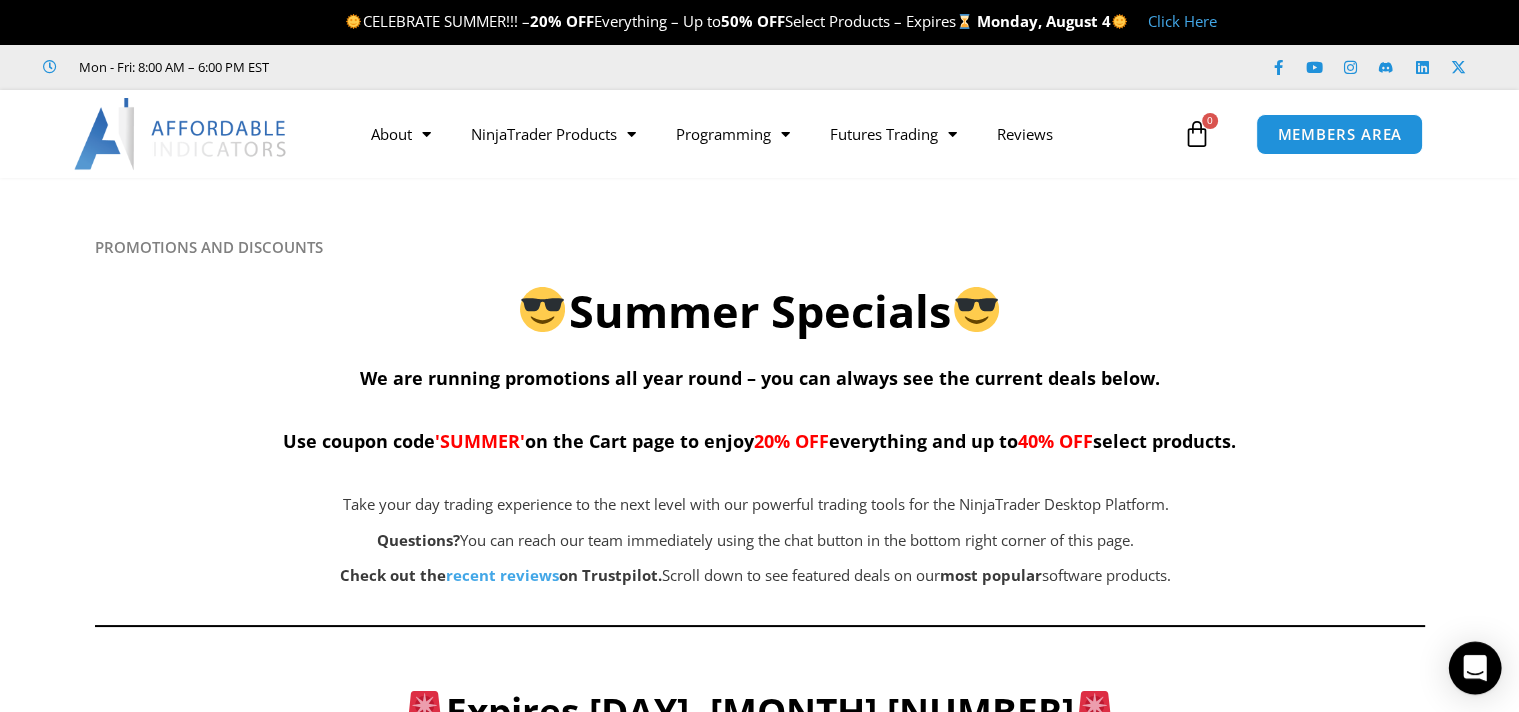 click 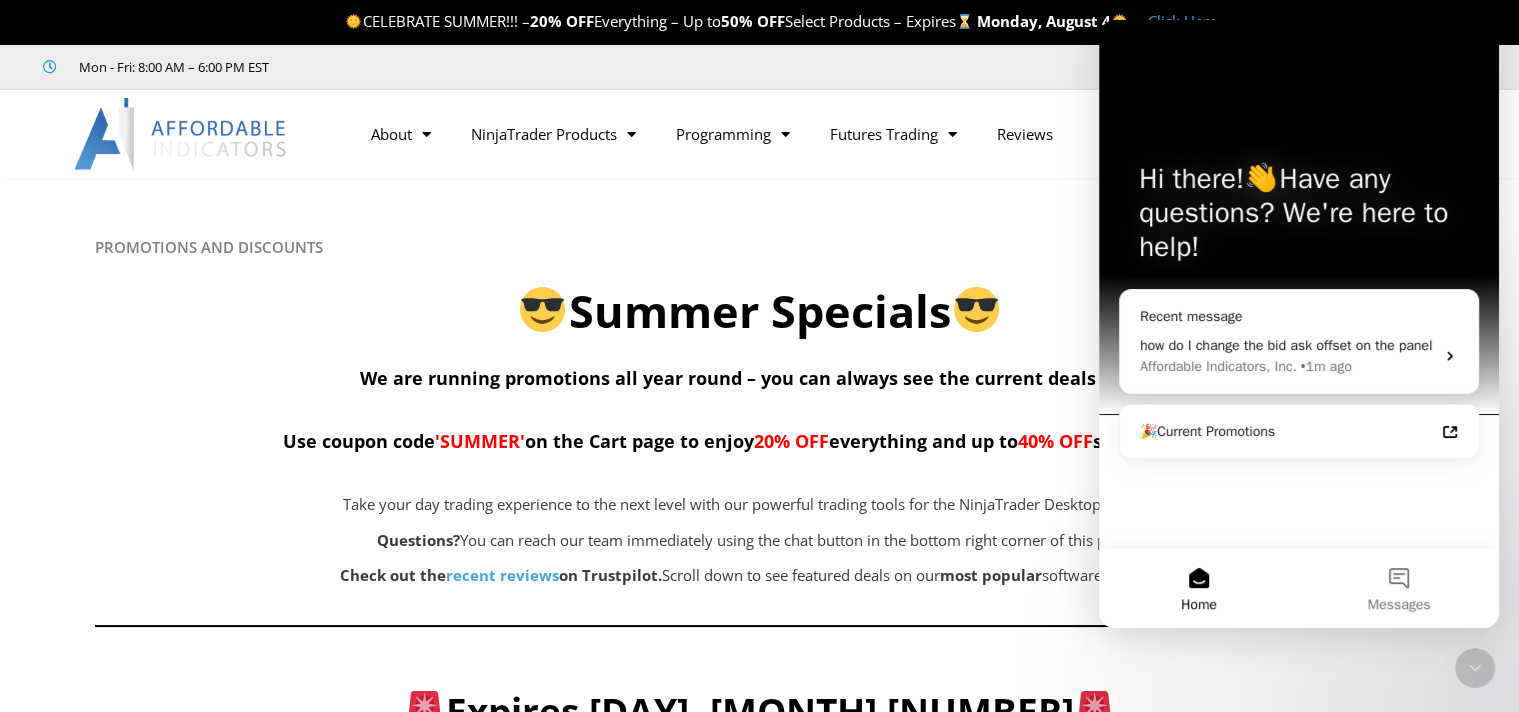 scroll, scrollTop: 0, scrollLeft: 0, axis: both 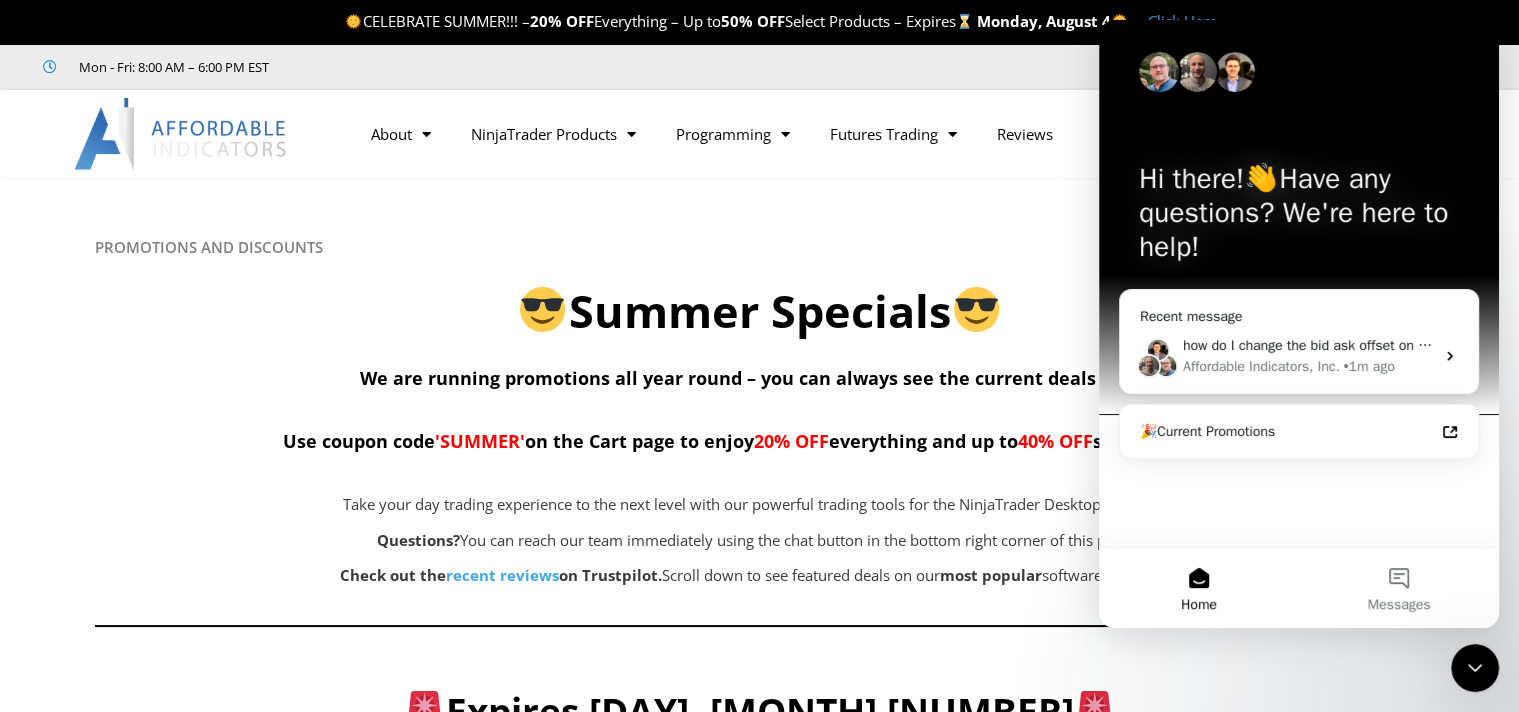 click on "Home" at bounding box center [1199, 588] 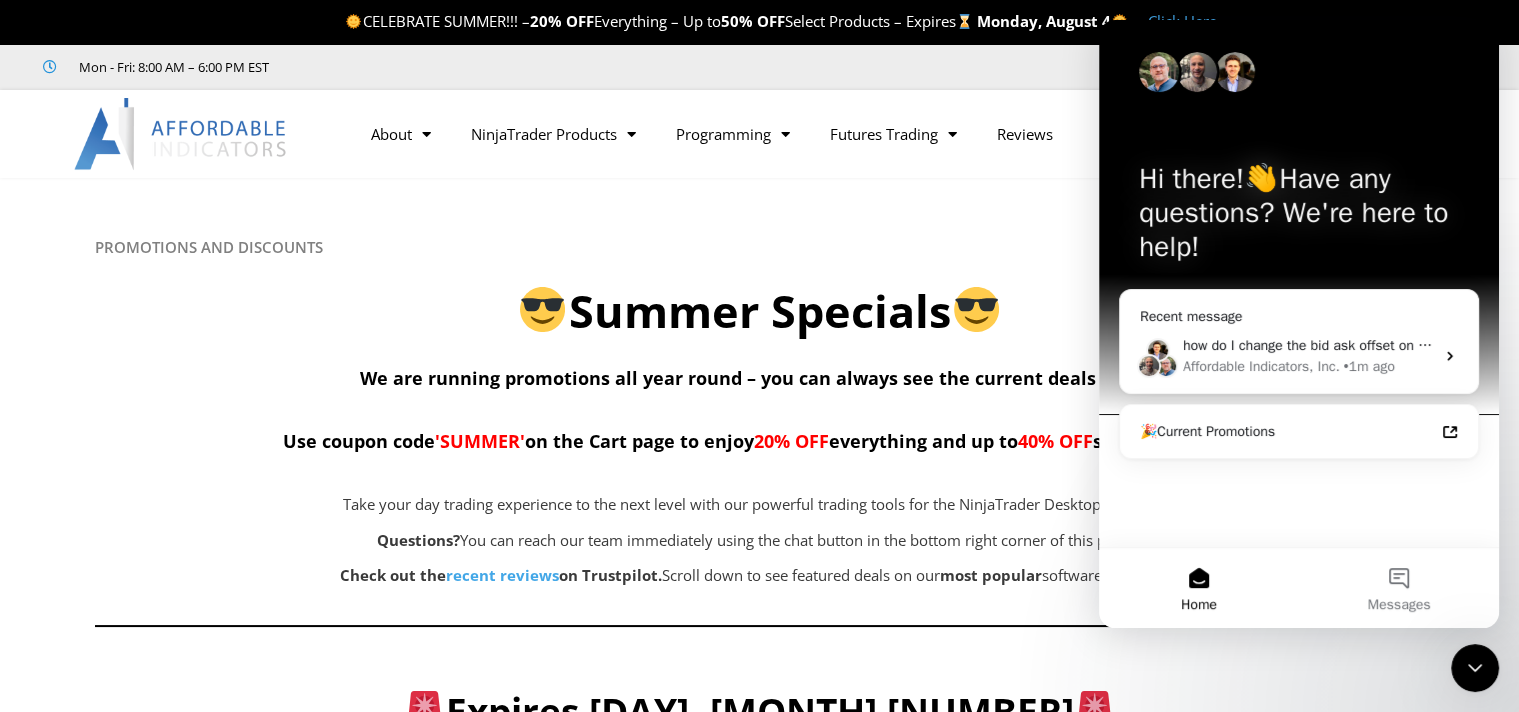 click on "Home" at bounding box center (1199, 588) 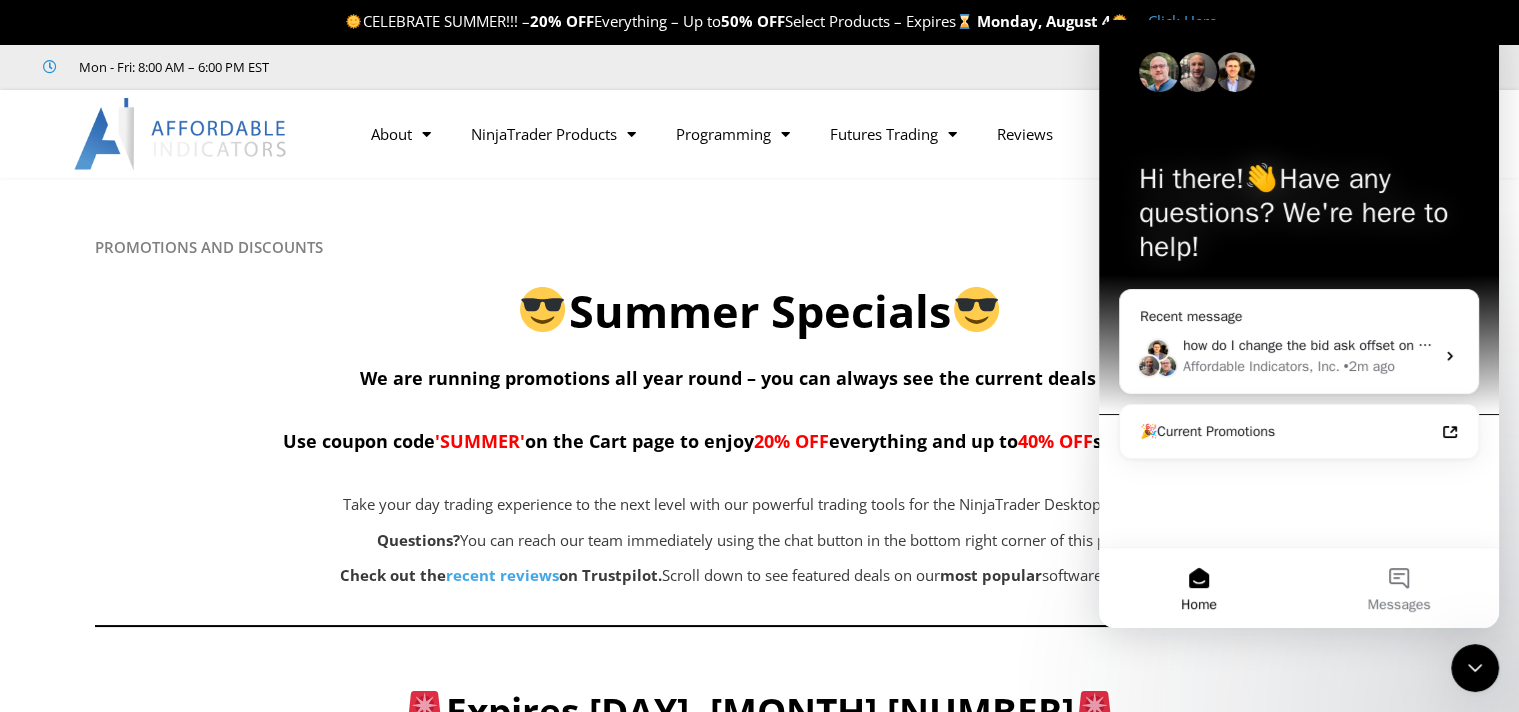 click 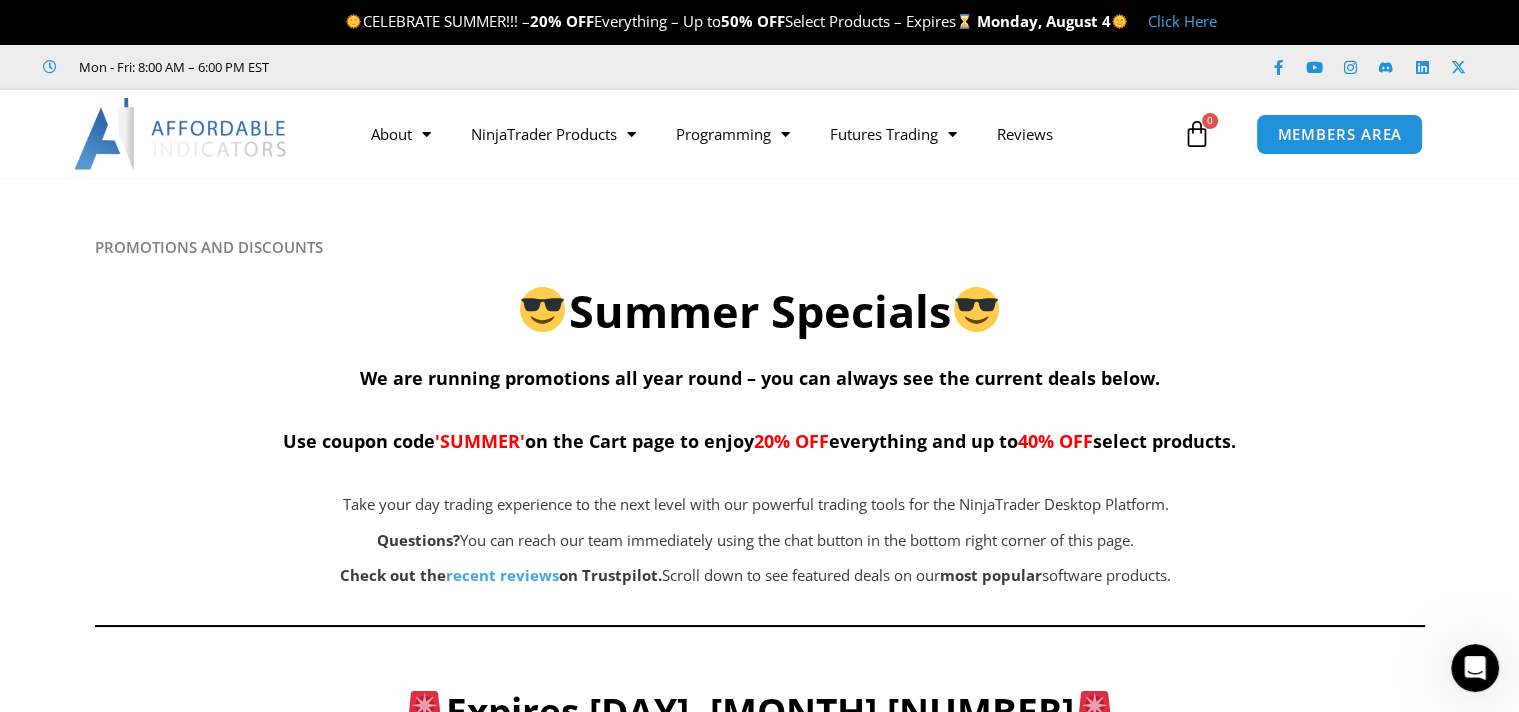 scroll, scrollTop: 0, scrollLeft: 0, axis: both 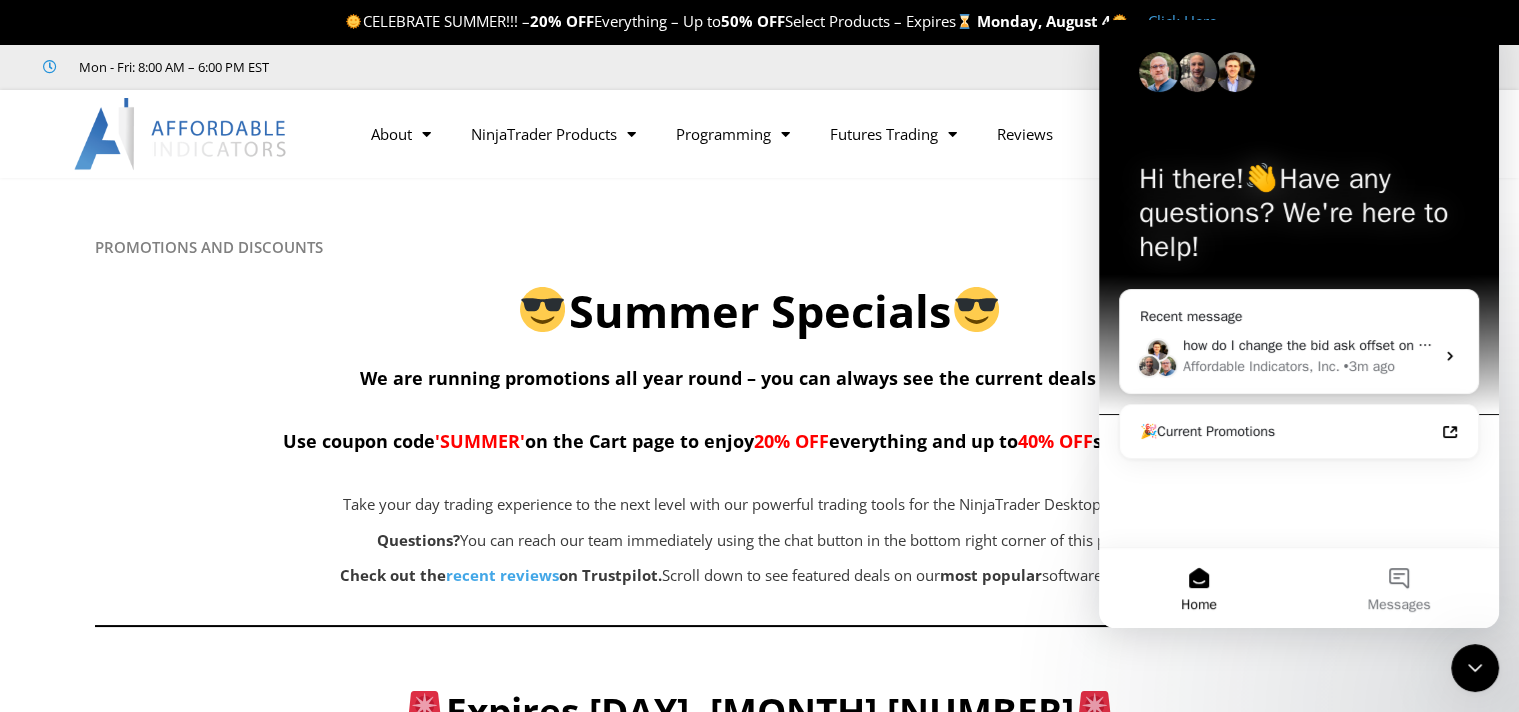 click on "Hi there!👋Have any questions? We're here to help! Recent message how do I change the bid ask offset on the panel Affordable Indicators, Inc. •  3m ago 🎉Current Promotions" at bounding box center [1299, 283] 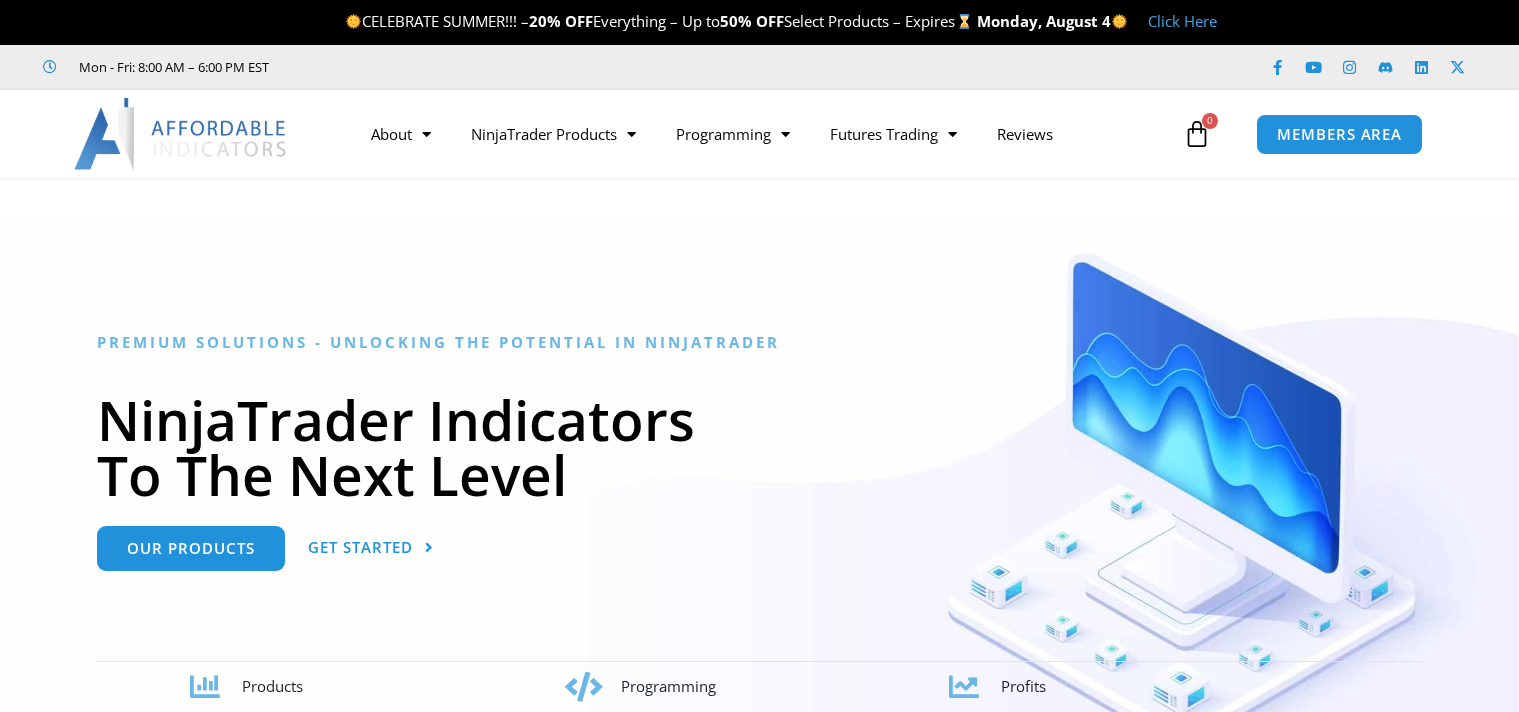 scroll, scrollTop: 0, scrollLeft: 0, axis: both 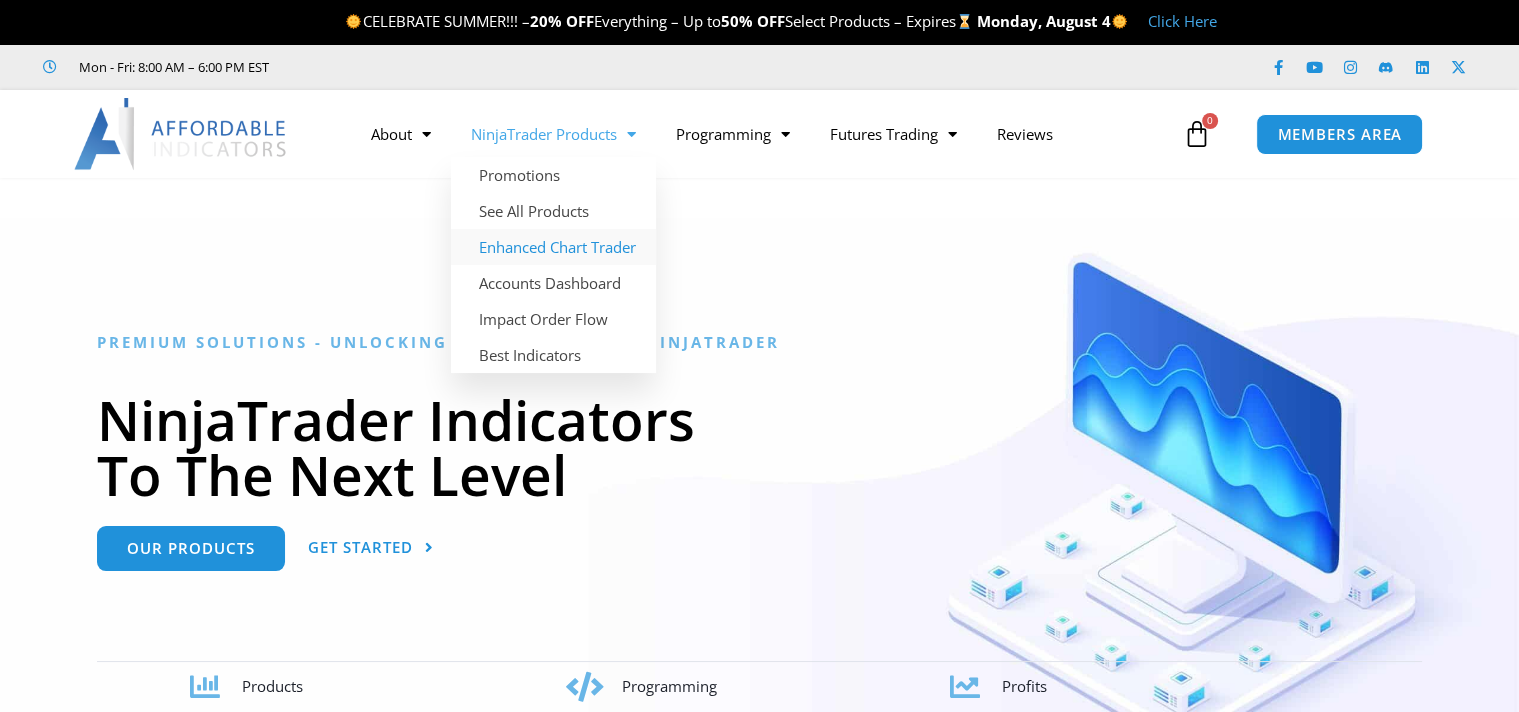 click on "Enhanced Chart Trader" 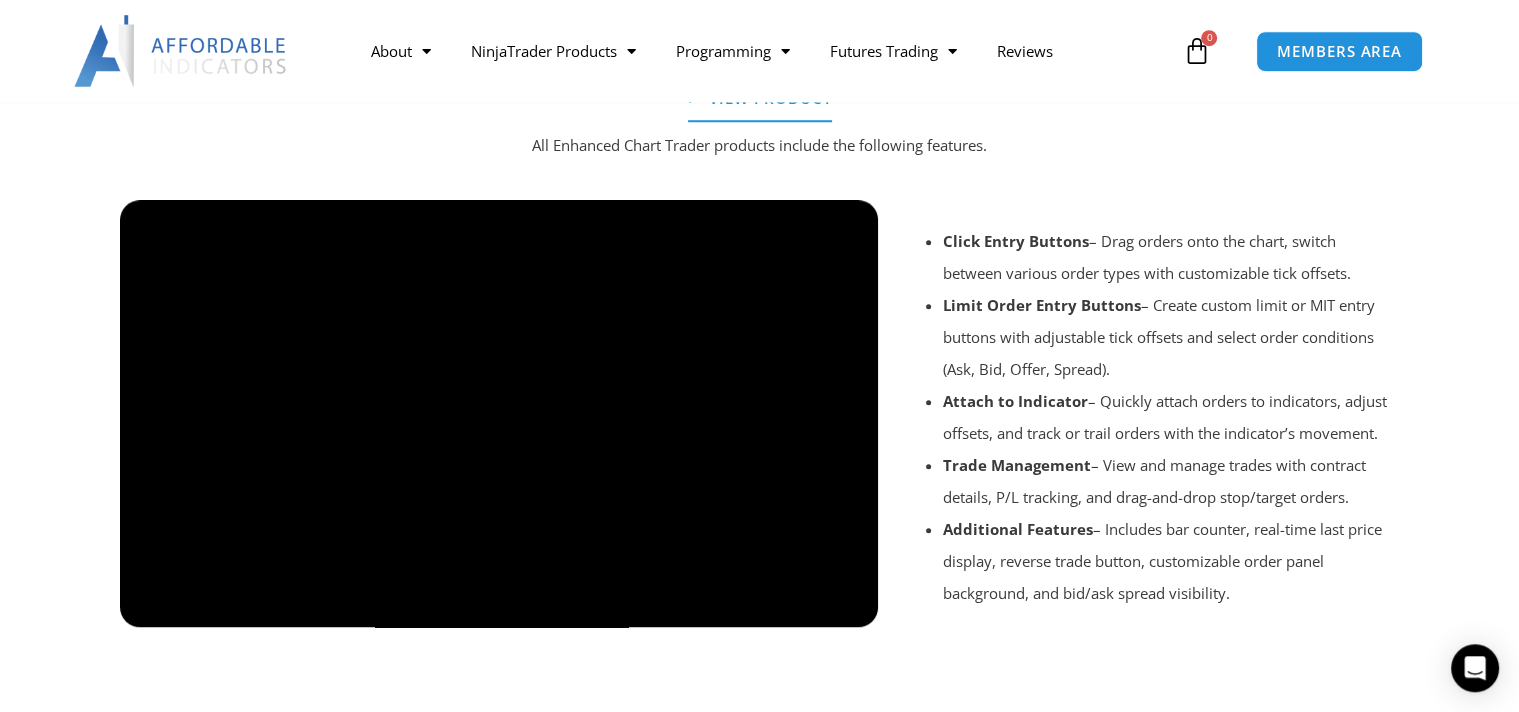 scroll, scrollTop: 1620, scrollLeft: 0, axis: vertical 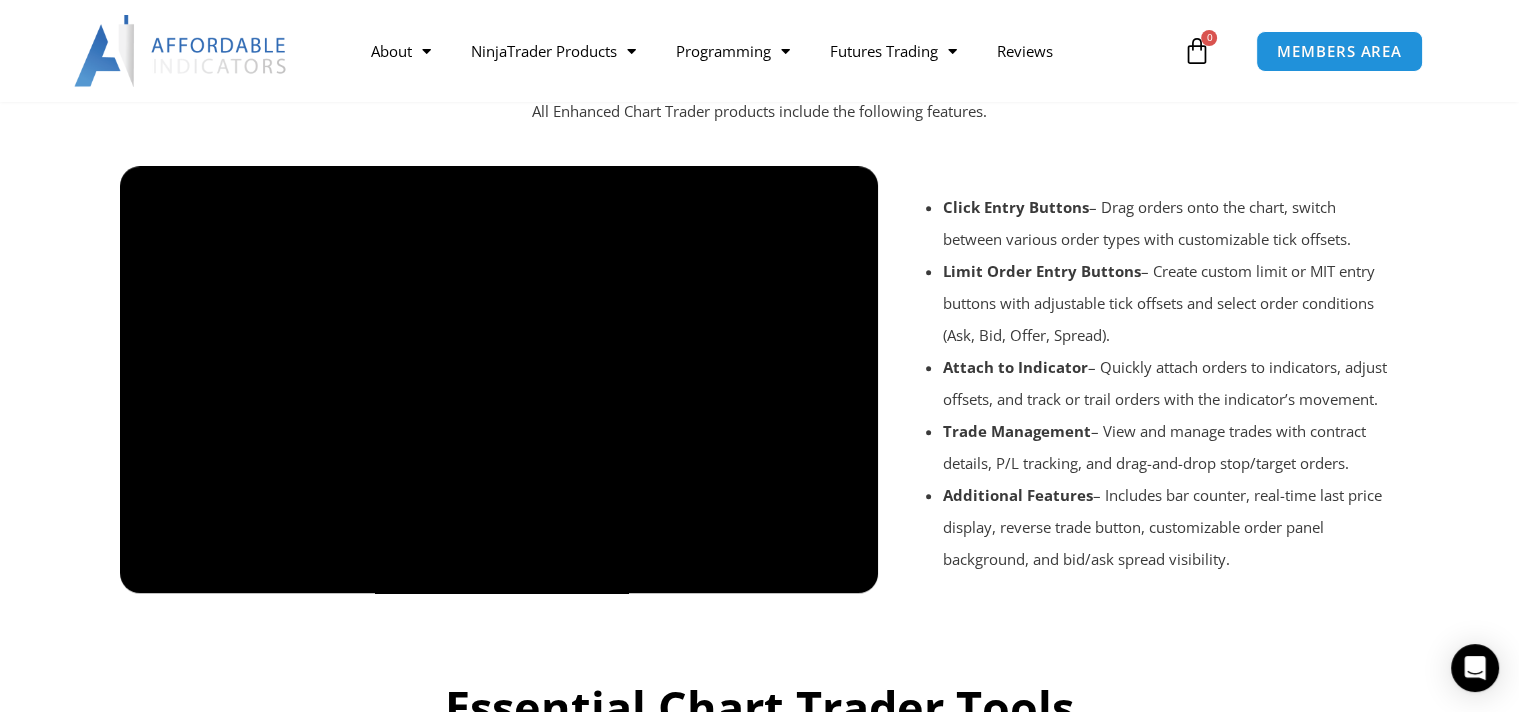 click on "Click Entry Buttons" at bounding box center (1016, 207) 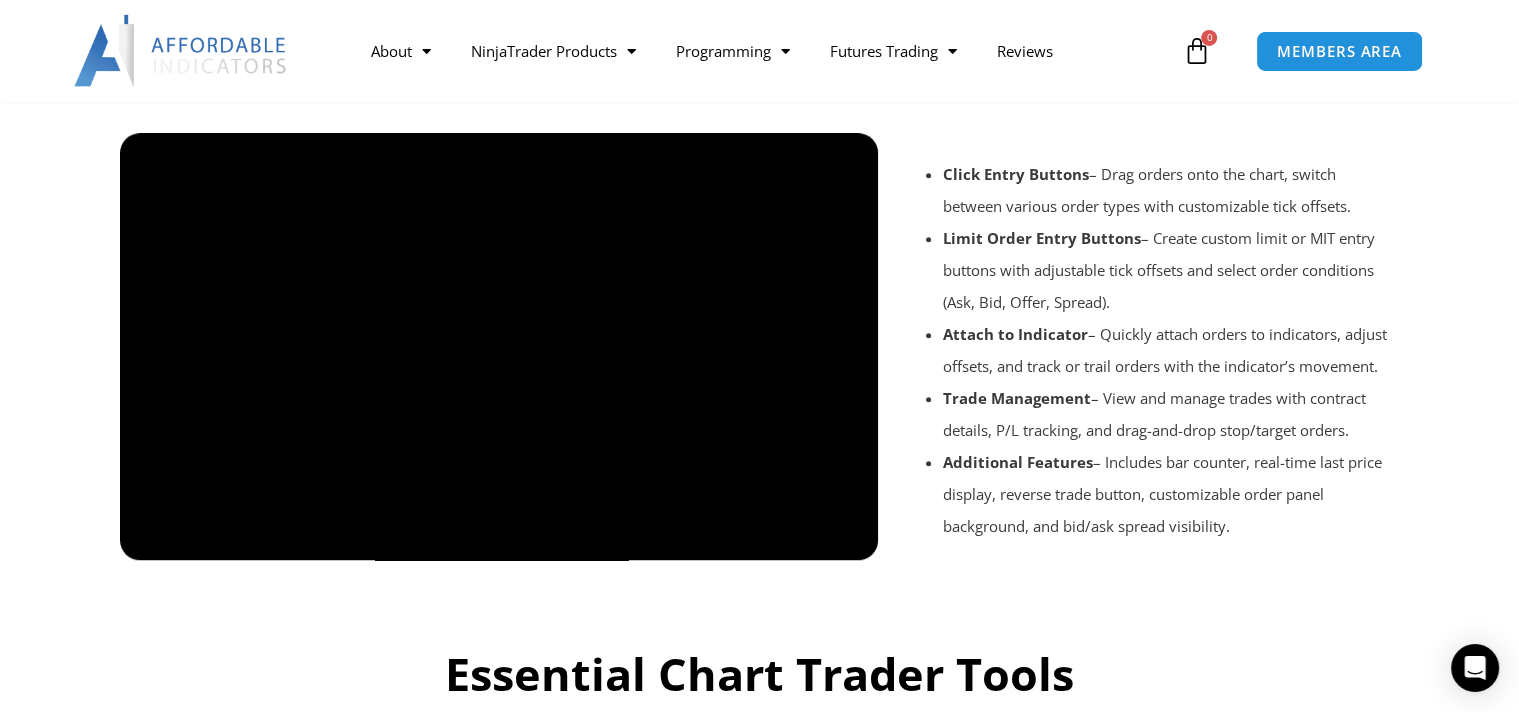 scroll, scrollTop: 1620, scrollLeft: 0, axis: vertical 